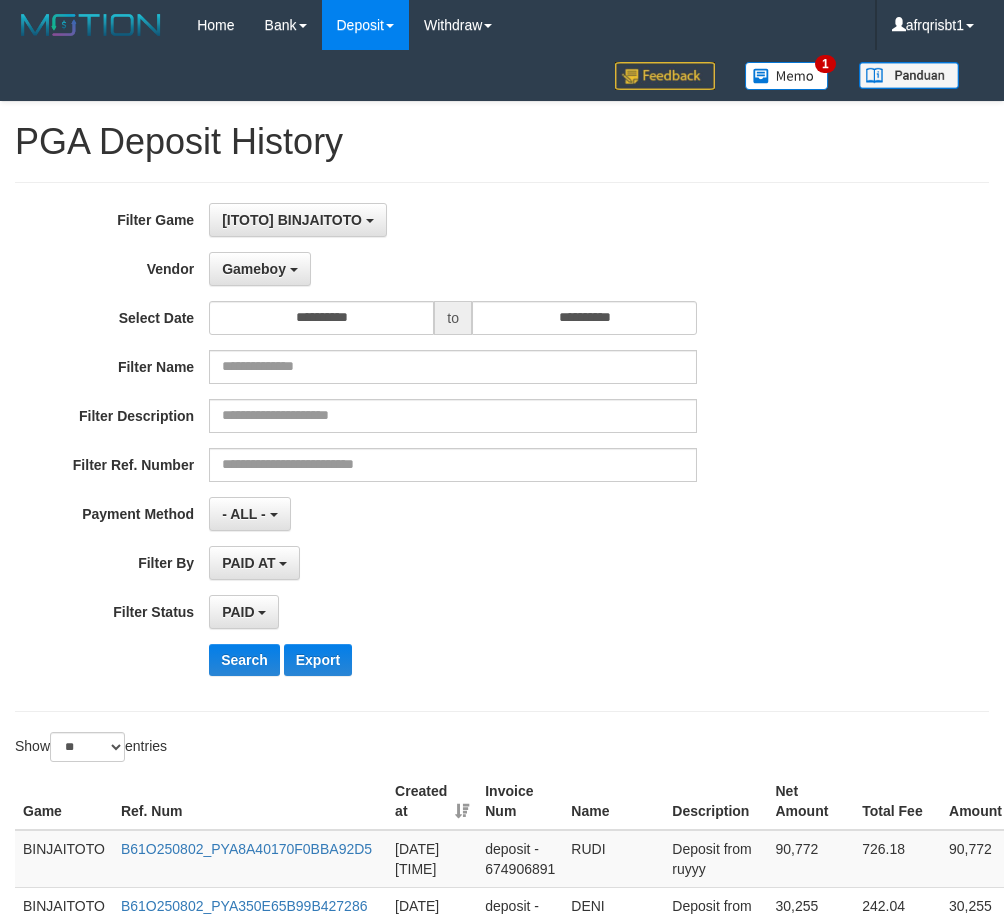 select on "**********" 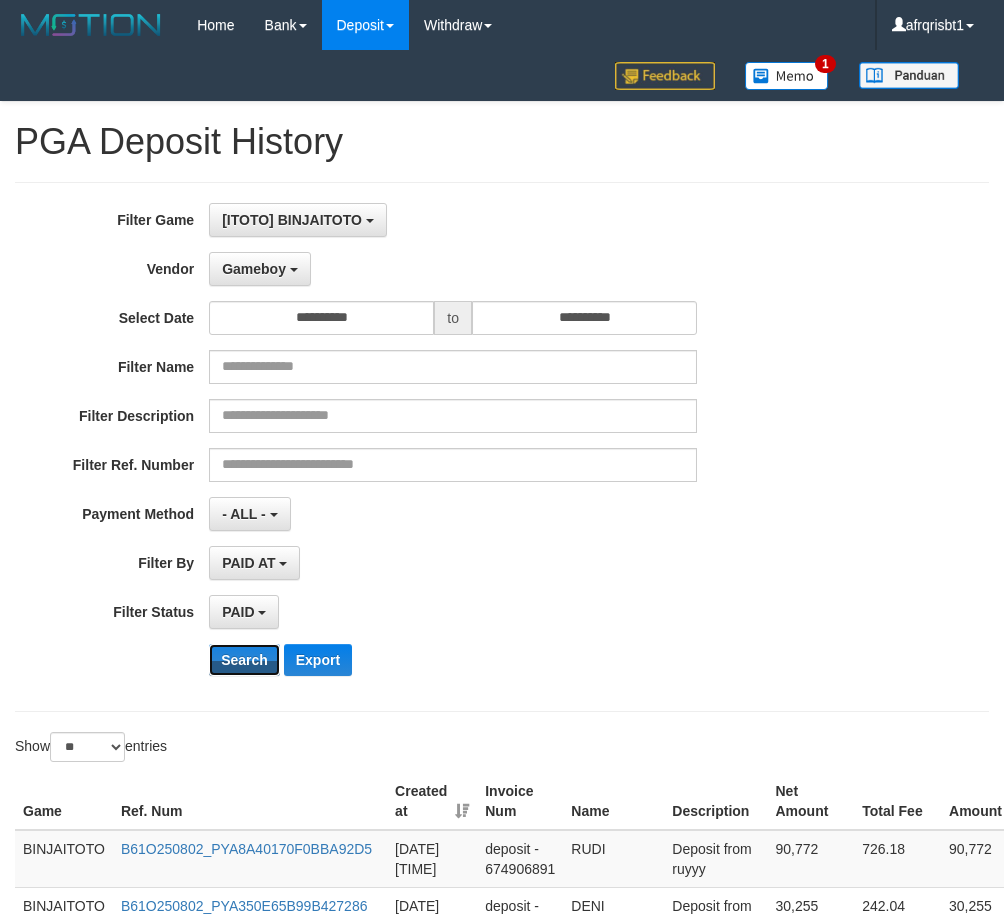 scroll, scrollTop: 400, scrollLeft: 0, axis: vertical 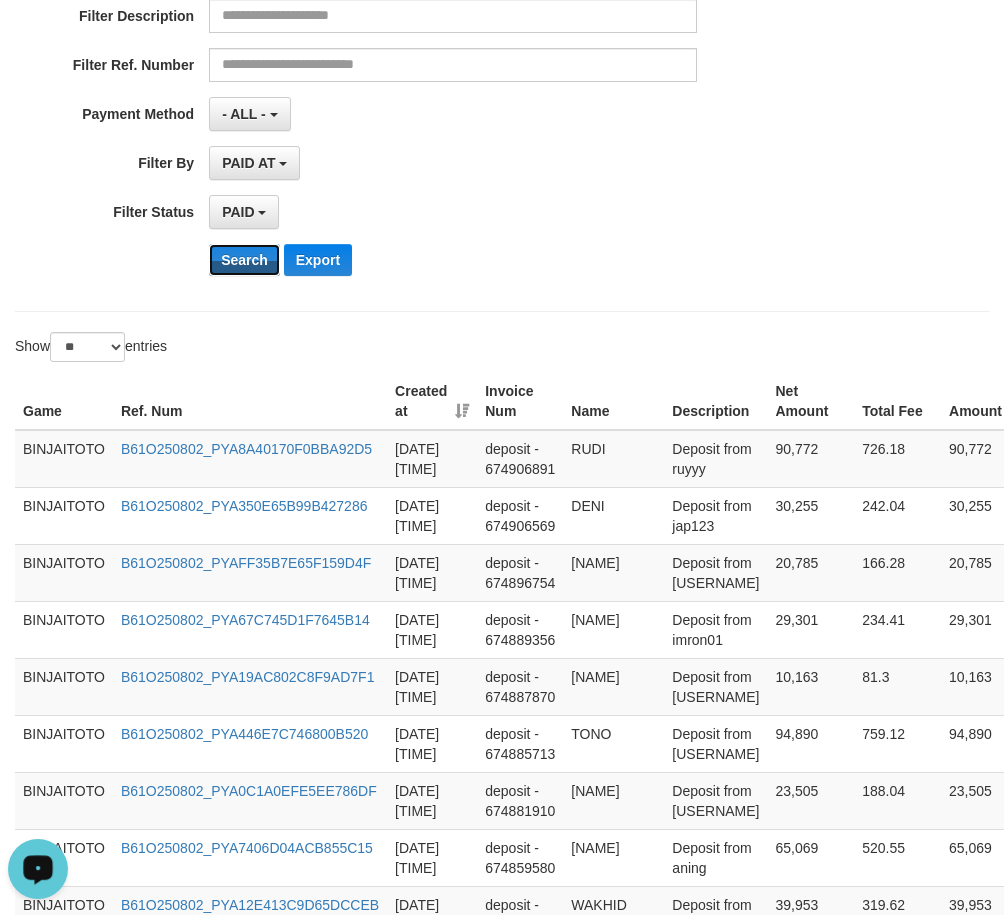 click on "Search" at bounding box center [244, 260] 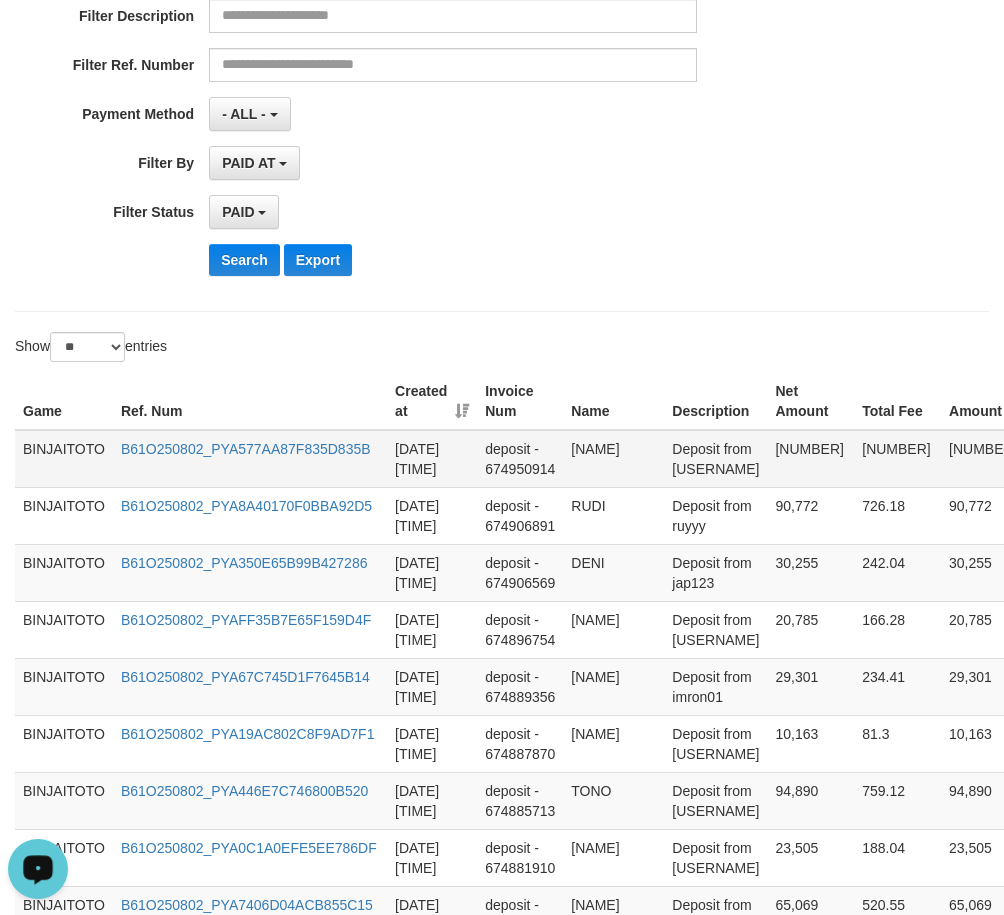click on "[NAME]" at bounding box center [613, 459] 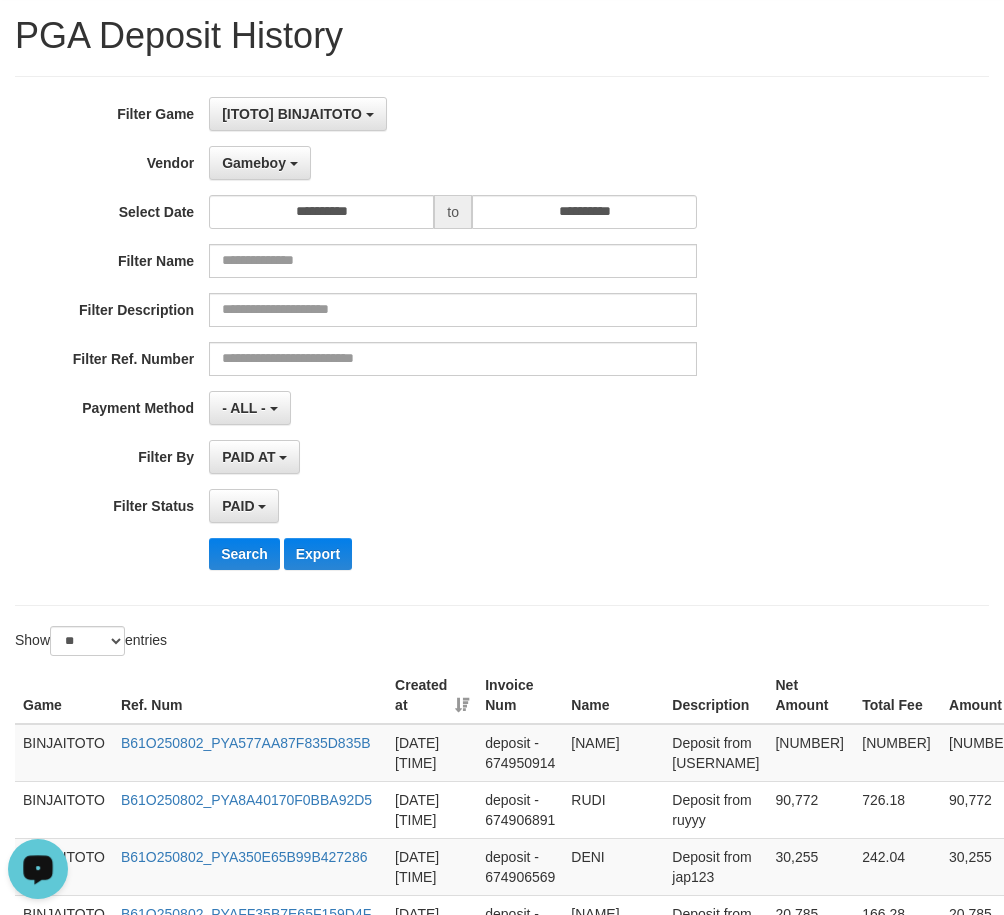 scroll, scrollTop: 100, scrollLeft: 0, axis: vertical 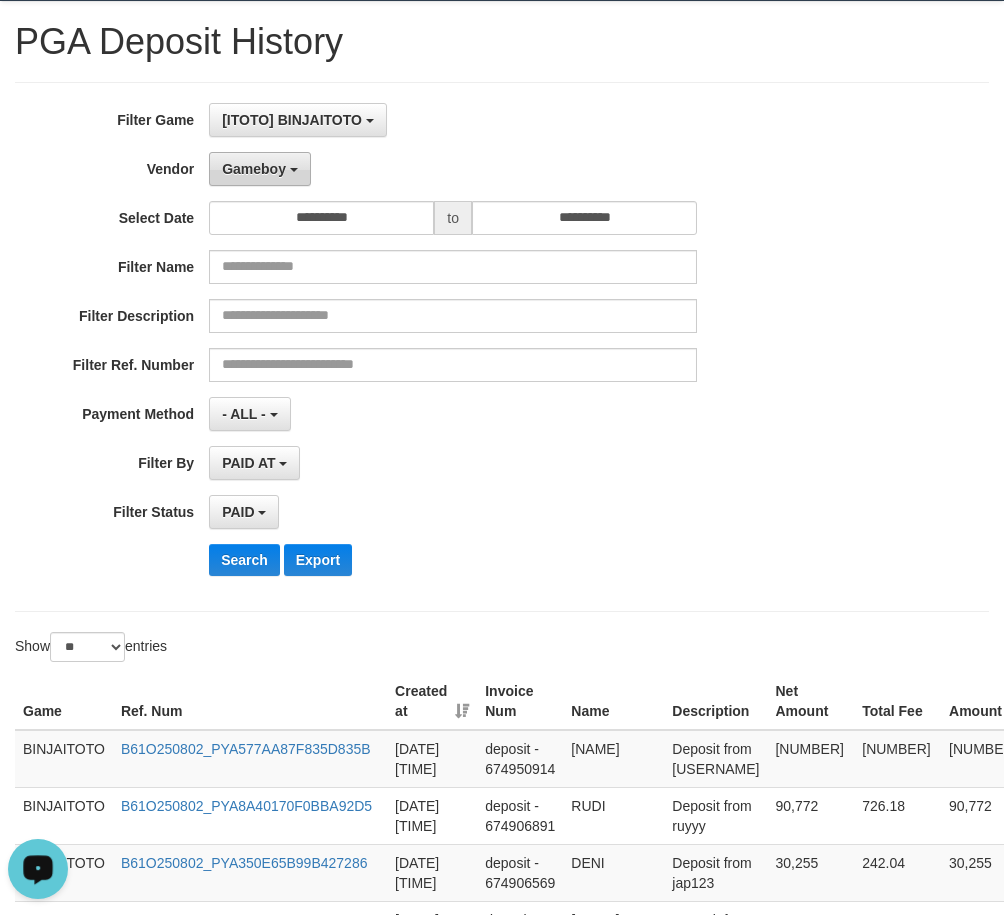 click on "Gameboy" at bounding box center [260, 169] 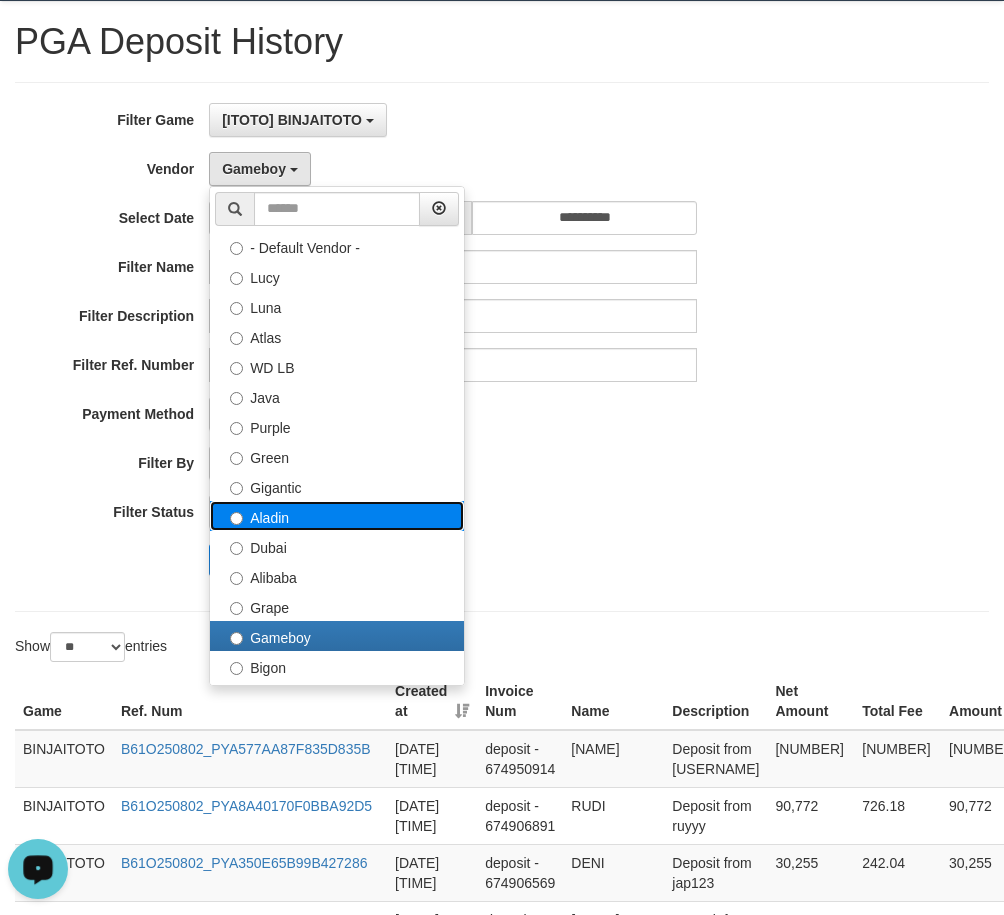 click on "Aladin" at bounding box center [337, 516] 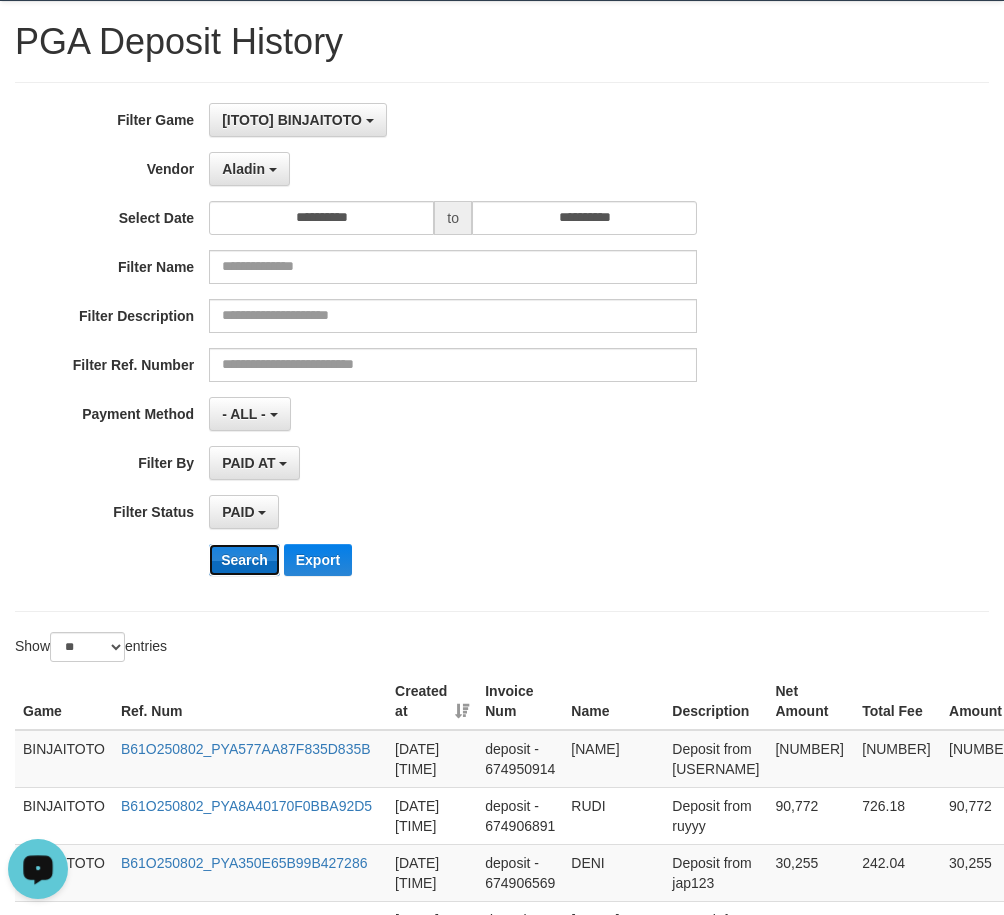 click on "Search" at bounding box center [244, 560] 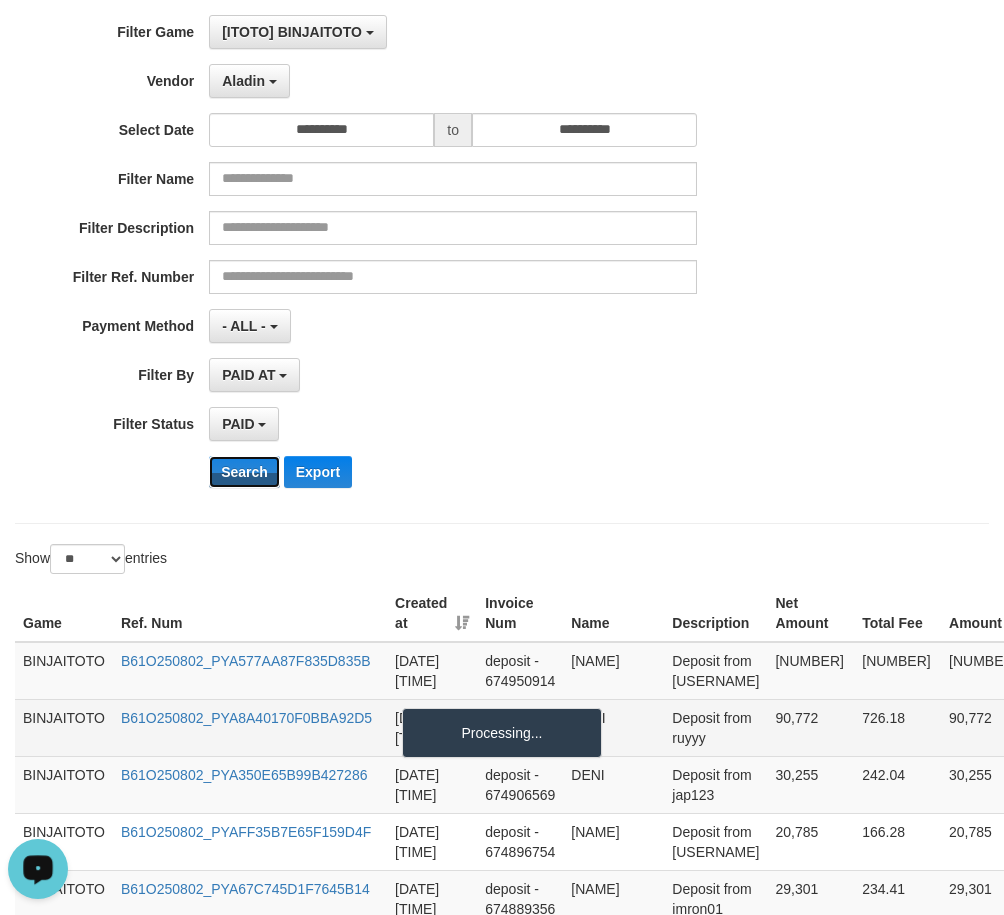 scroll, scrollTop: 300, scrollLeft: 0, axis: vertical 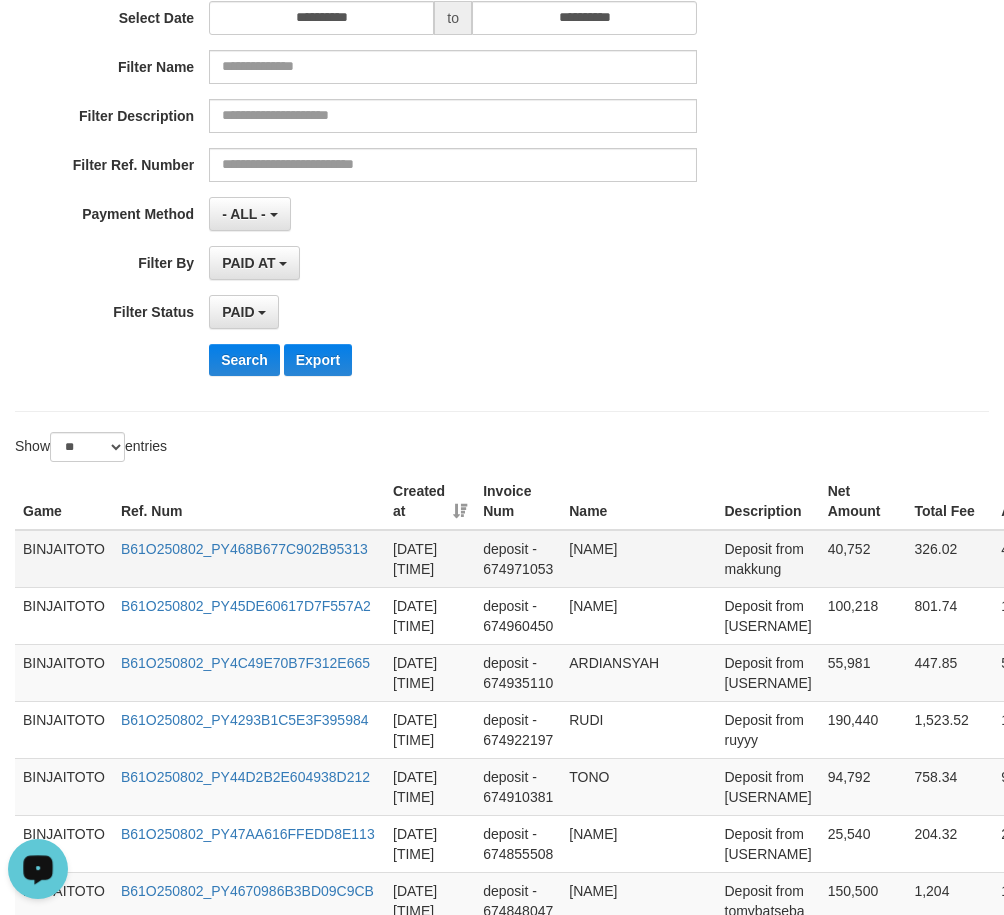 click on "[NAME]" at bounding box center [638, 559] 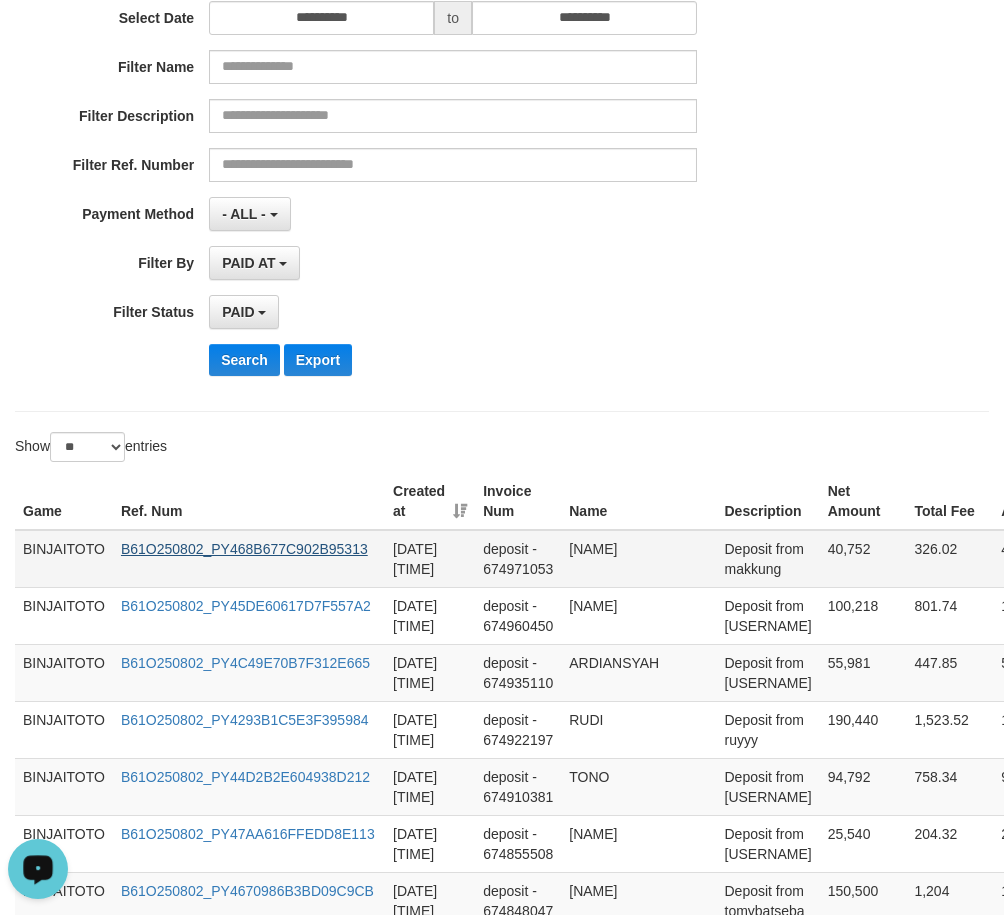 copy on "[NAME]" 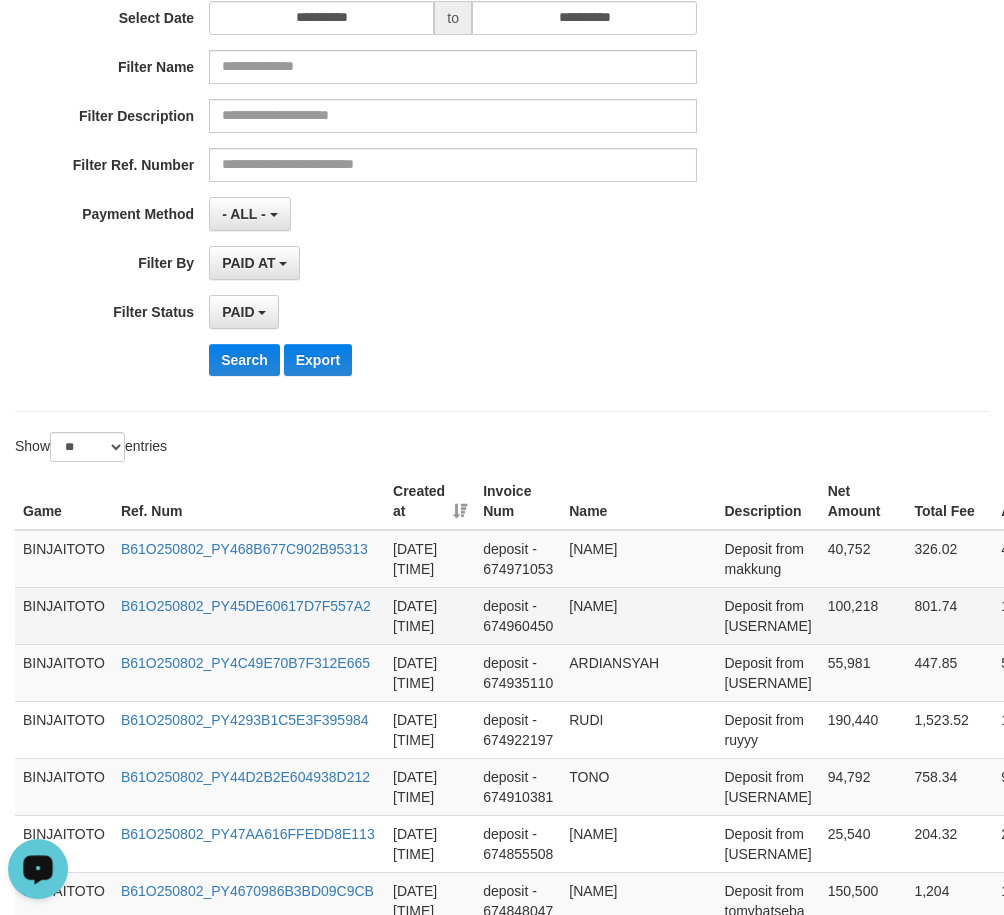 click on "[NAME]" at bounding box center (638, 615) 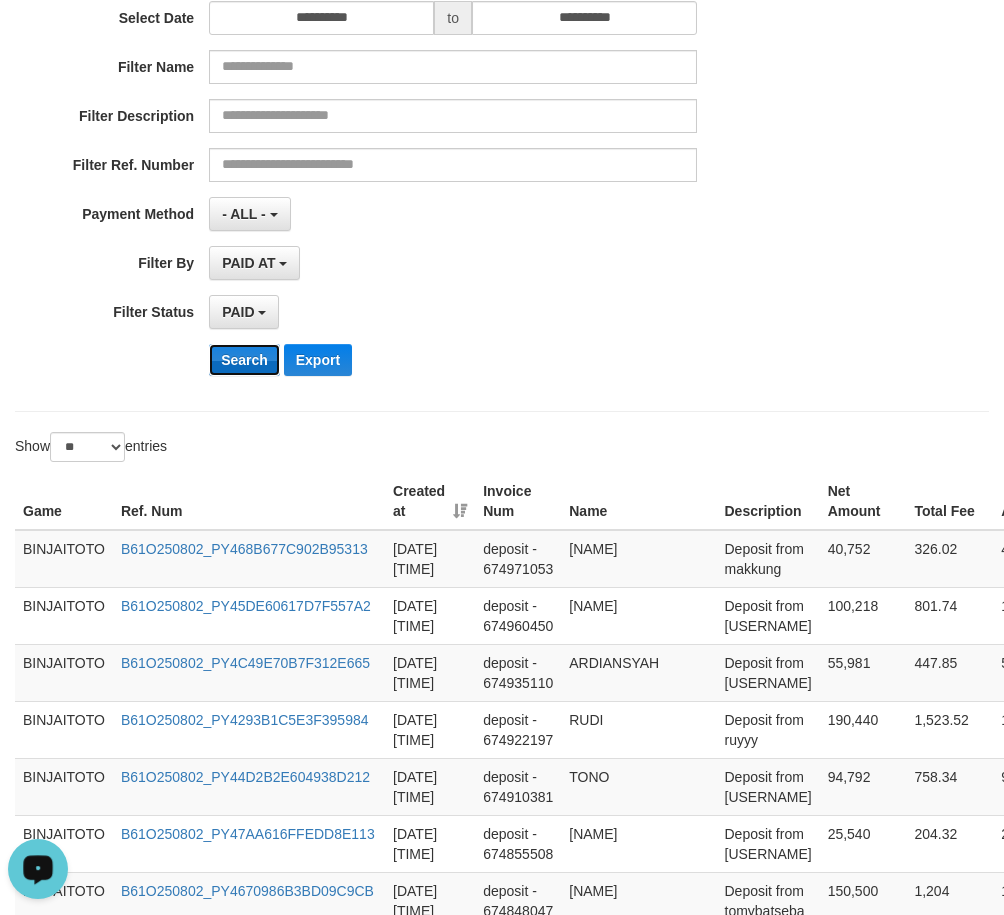 click on "Search" at bounding box center [244, 360] 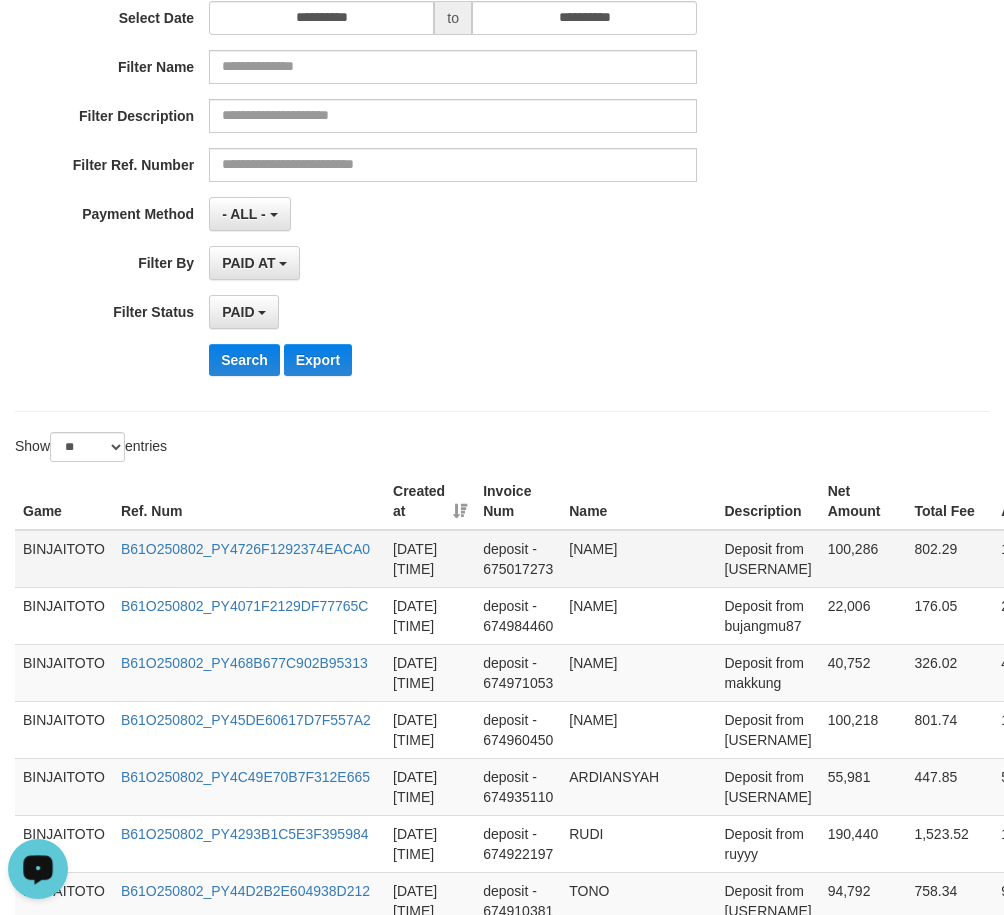 click on "[NAME]" at bounding box center [638, 559] 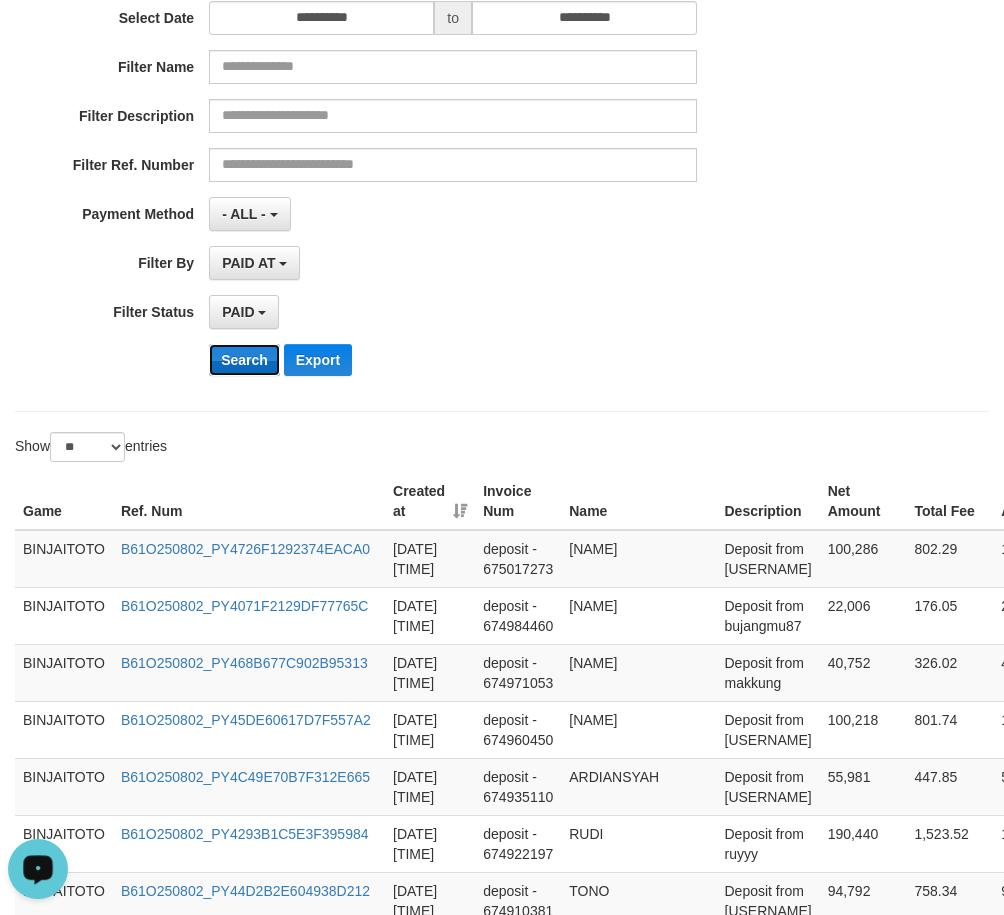 click on "Search" at bounding box center (244, 360) 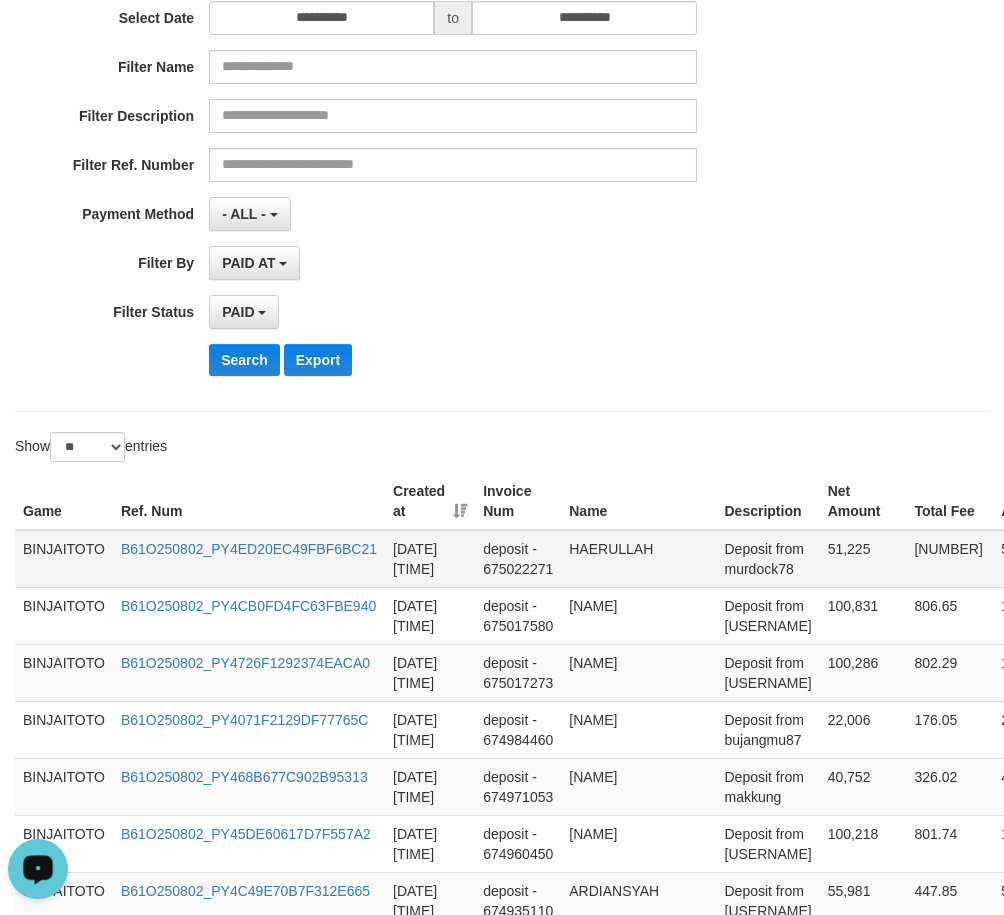 click on "HAERULLAH" at bounding box center (638, 559) 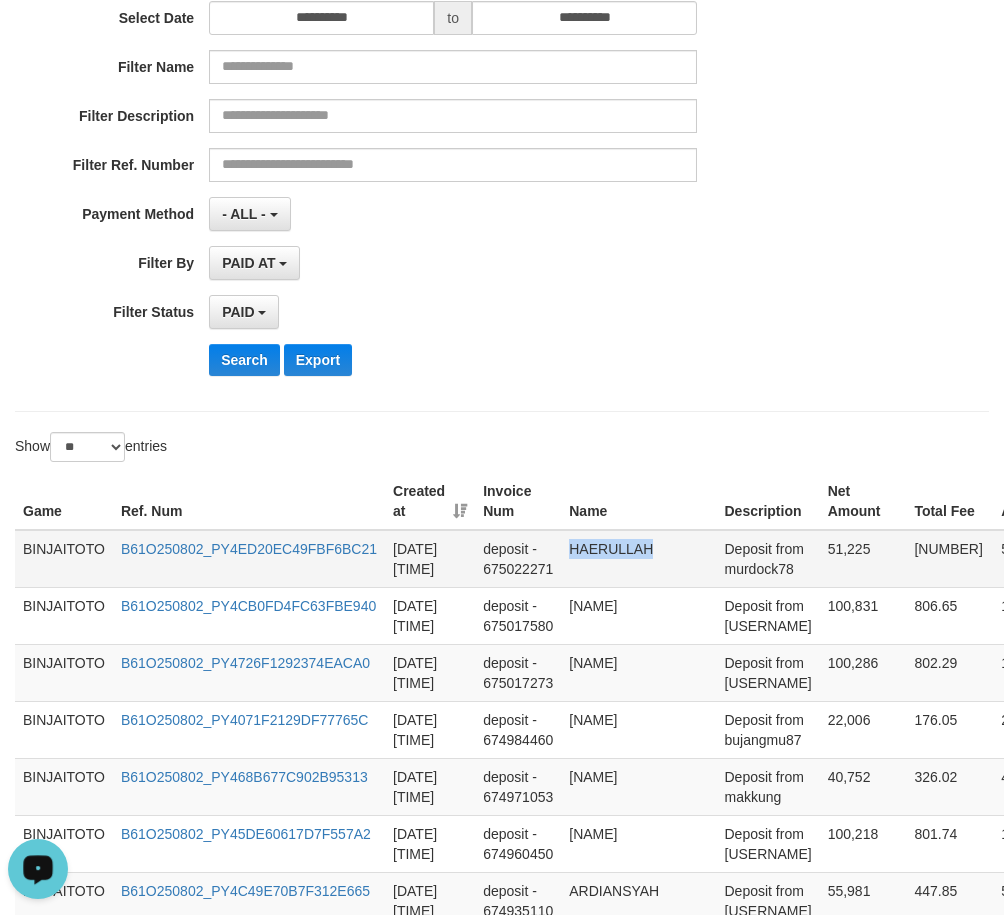 click on "HAERULLAH" at bounding box center [638, 559] 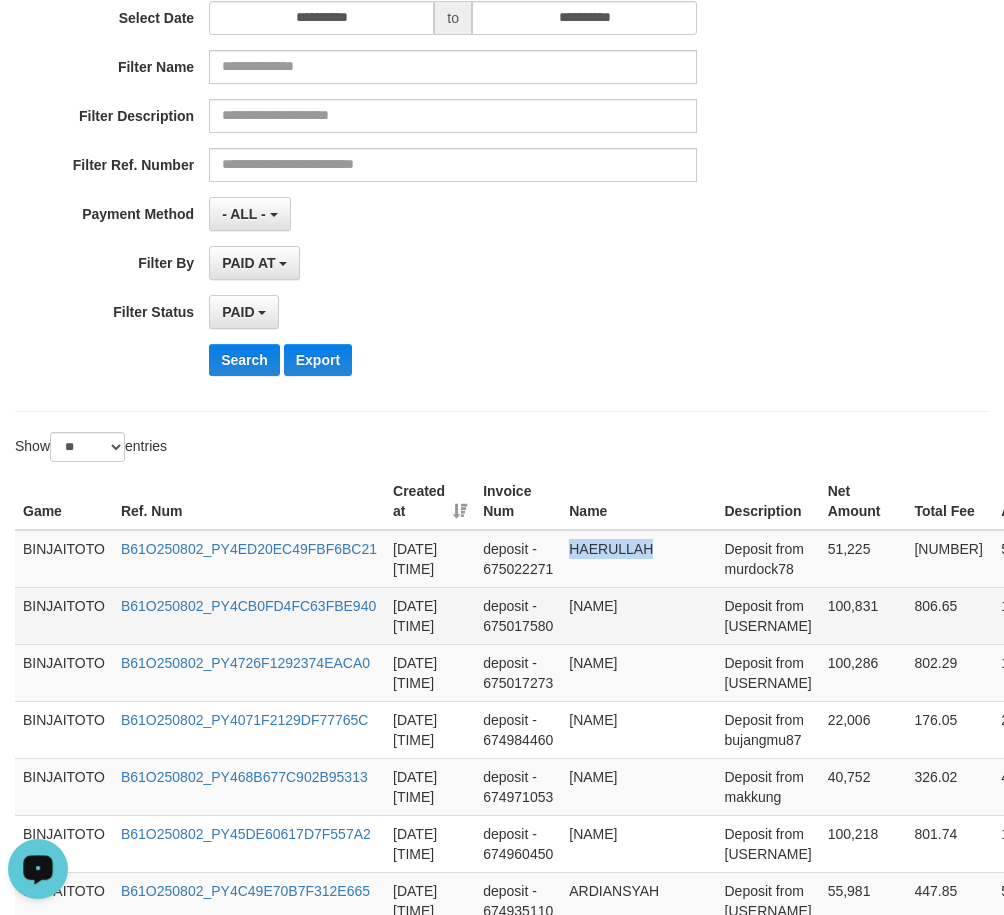 copy on "HAERULLAH" 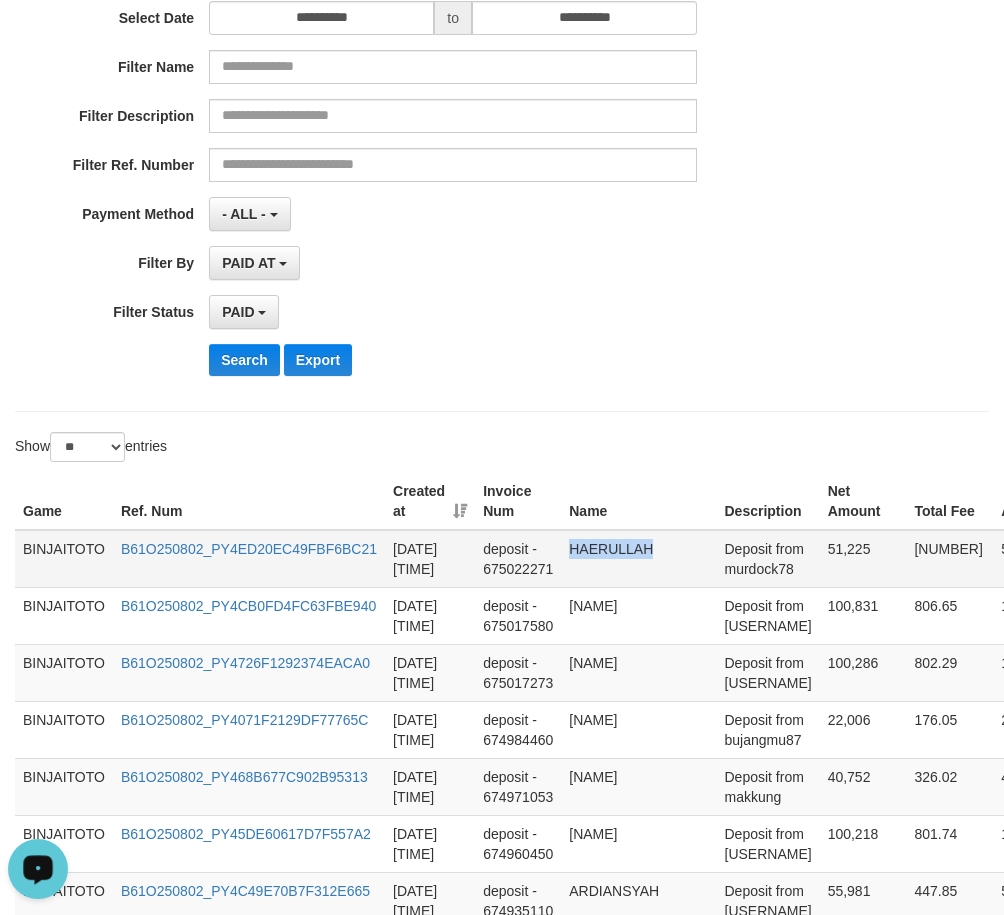 click on "HAERULLAH" at bounding box center [638, 559] 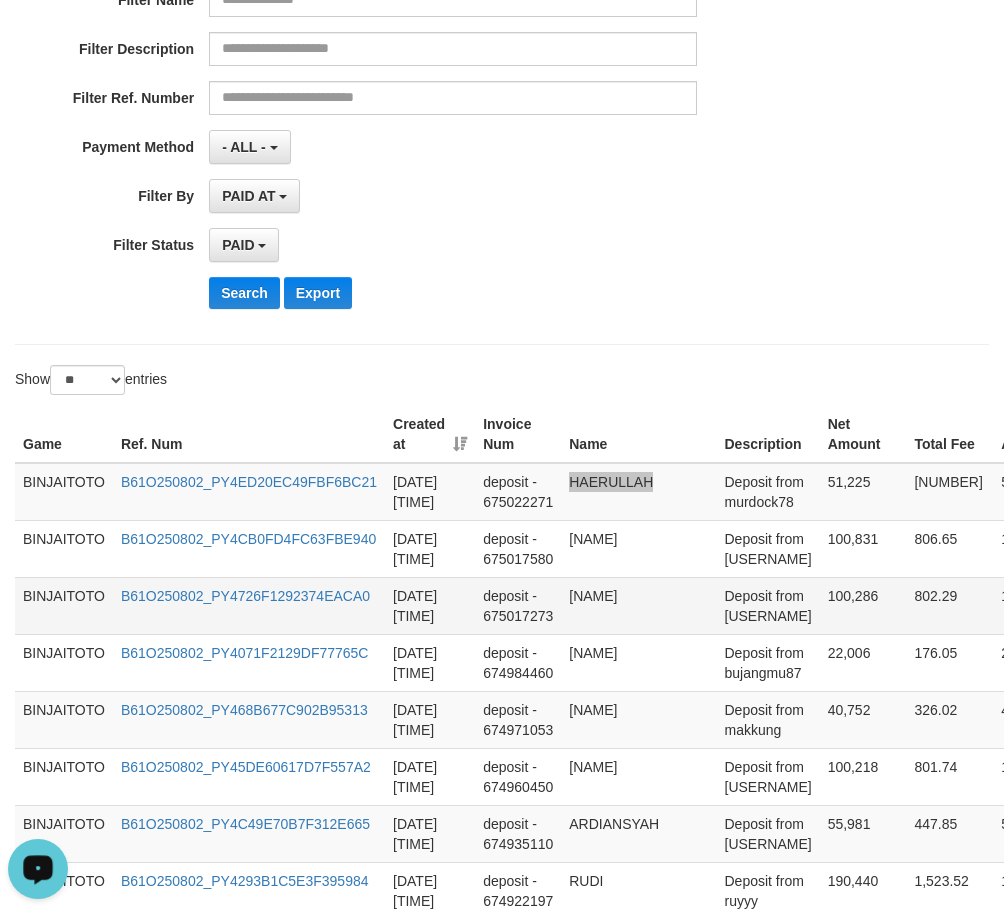 scroll, scrollTop: 400, scrollLeft: 0, axis: vertical 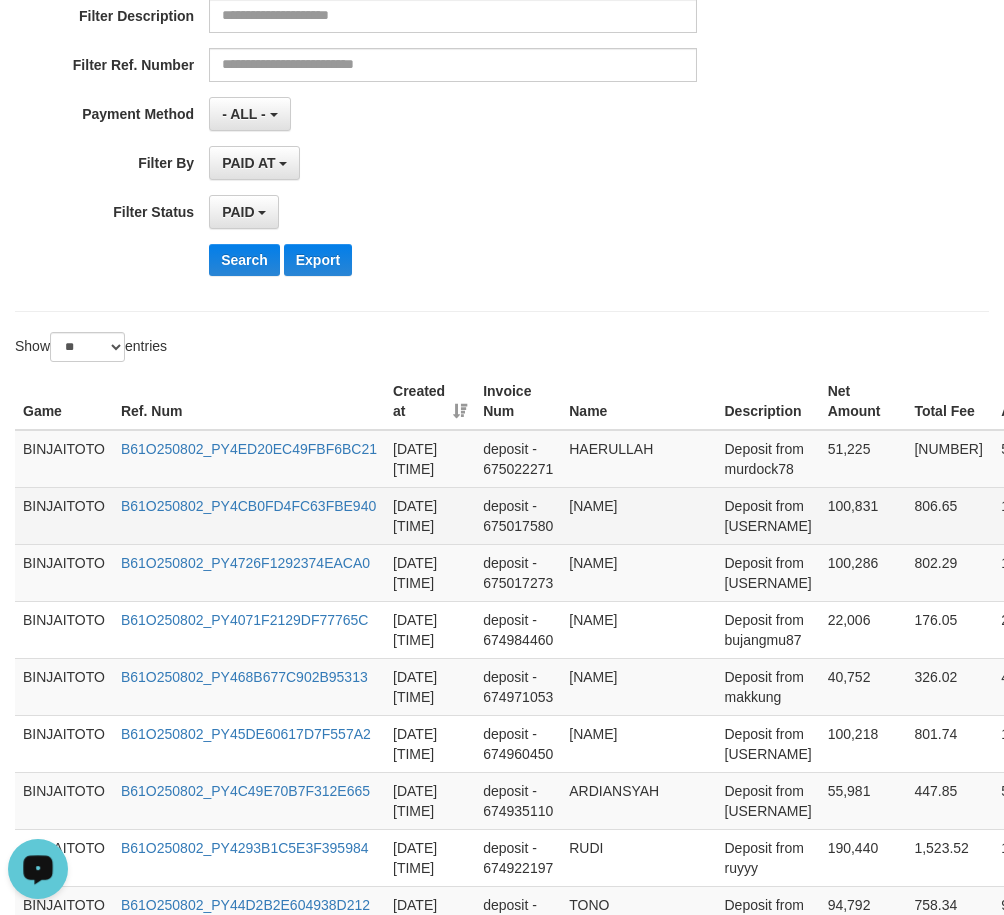 click on "[NAME]" at bounding box center [638, 515] 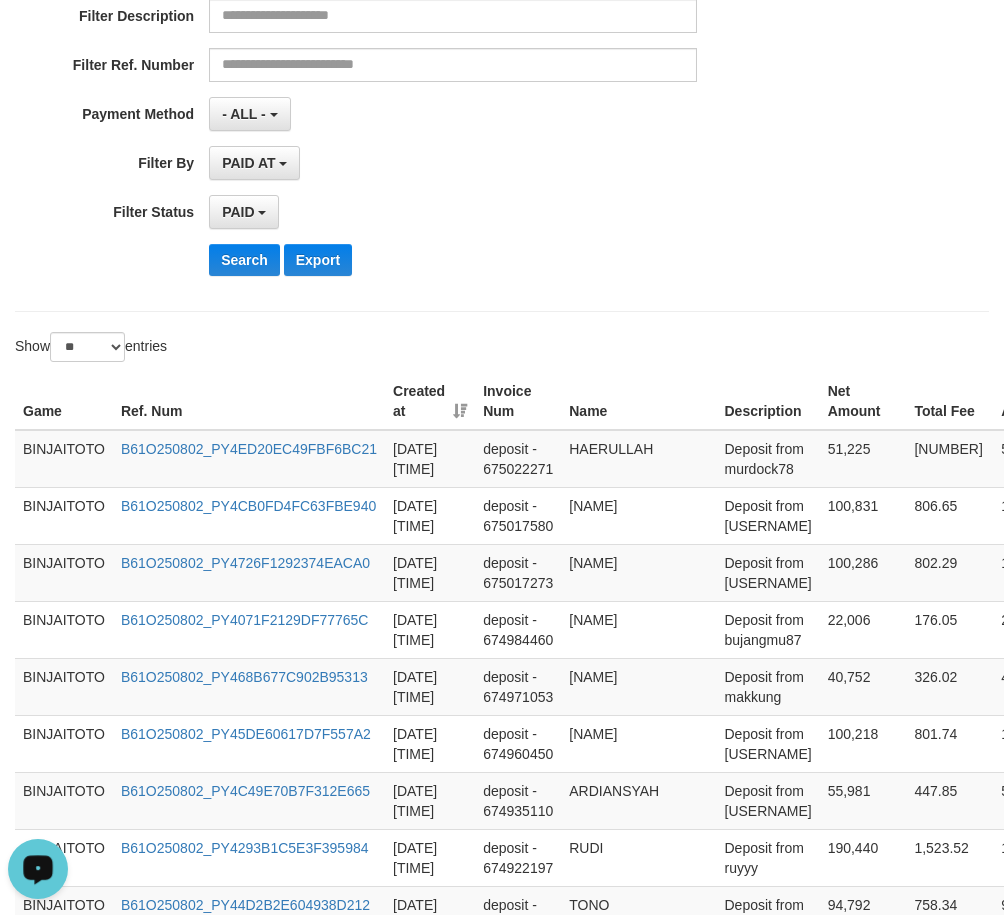 copy on "[NAME]" 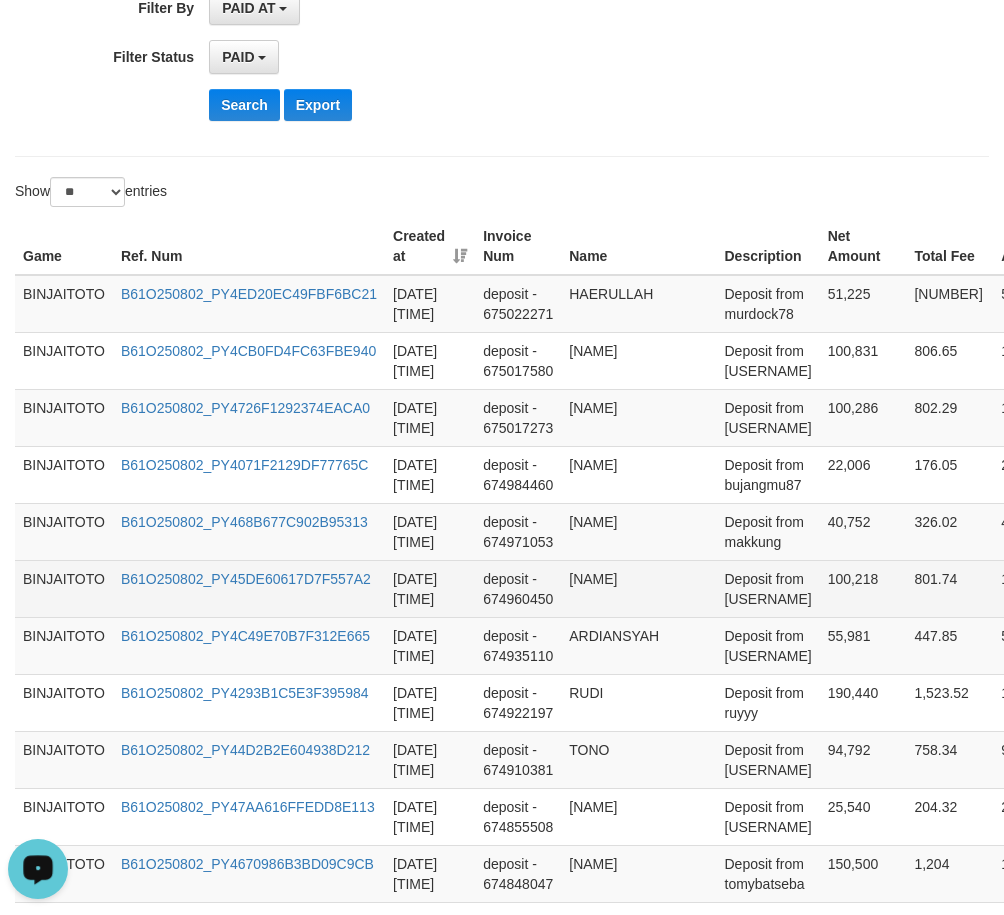 scroll, scrollTop: 600, scrollLeft: 0, axis: vertical 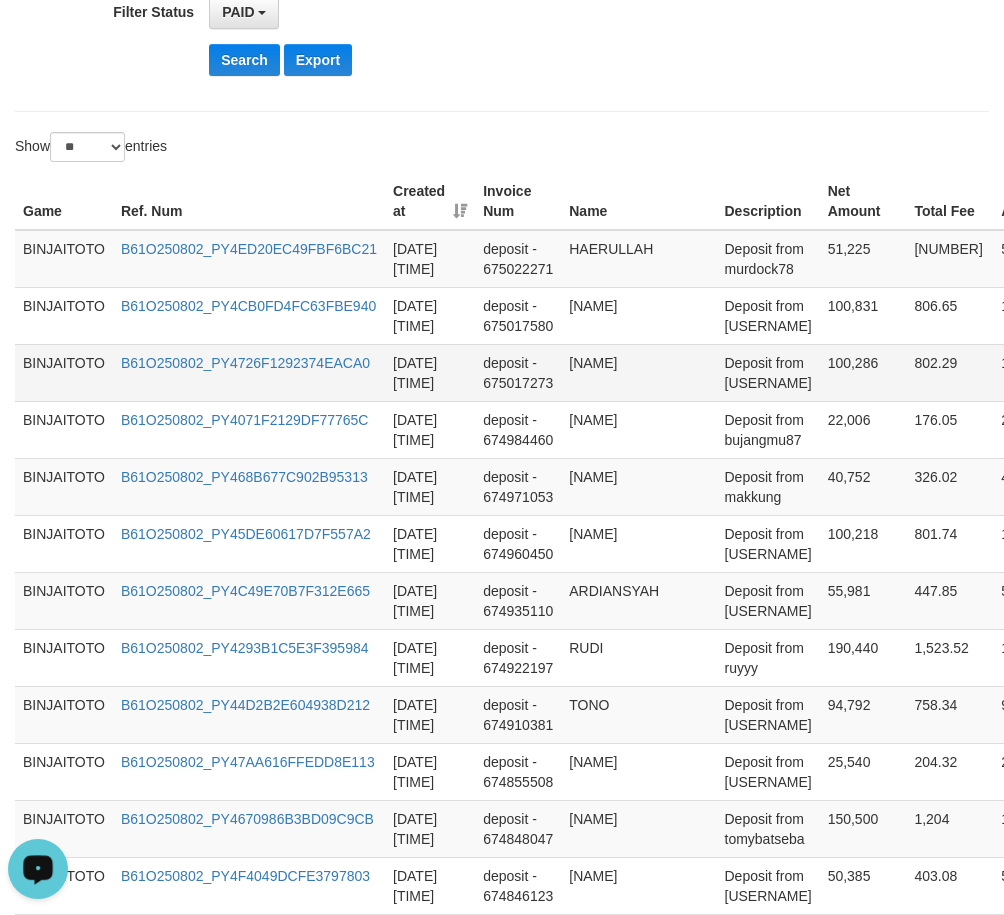click on "[NAME]" at bounding box center (638, 372) 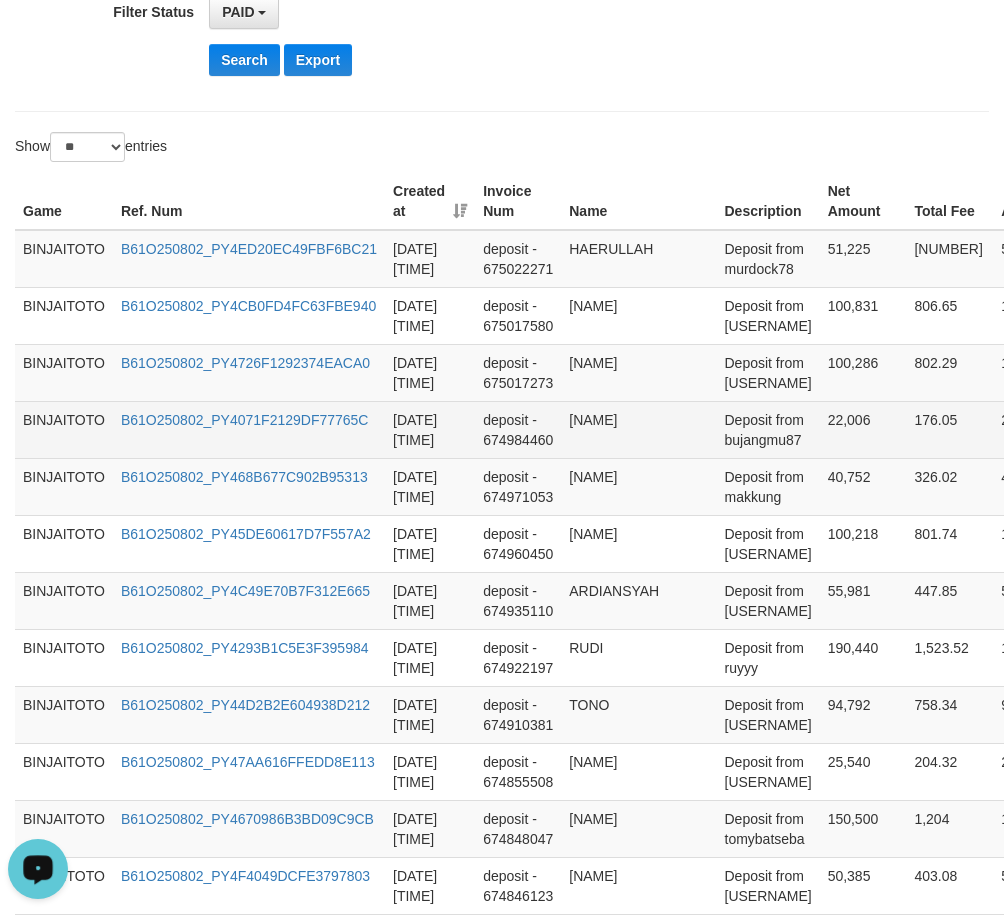 click on "[NAME]" at bounding box center (638, 429) 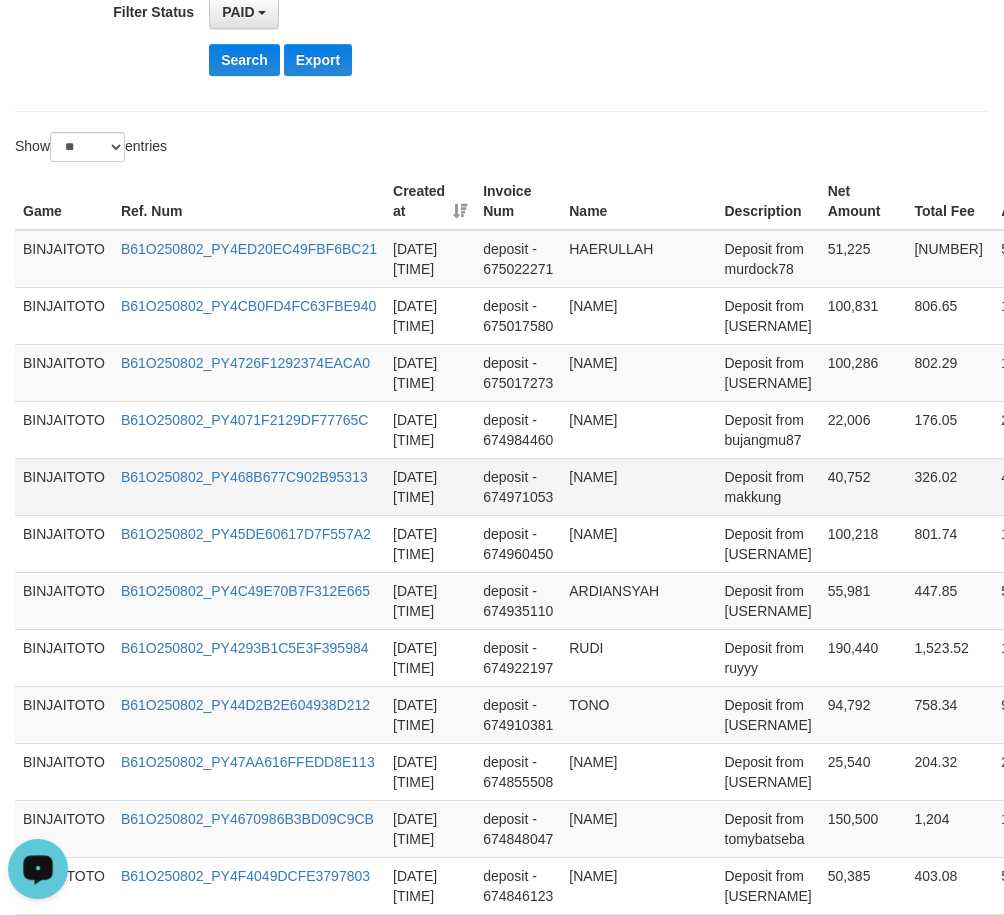 click on "[NAME]" at bounding box center (638, 486) 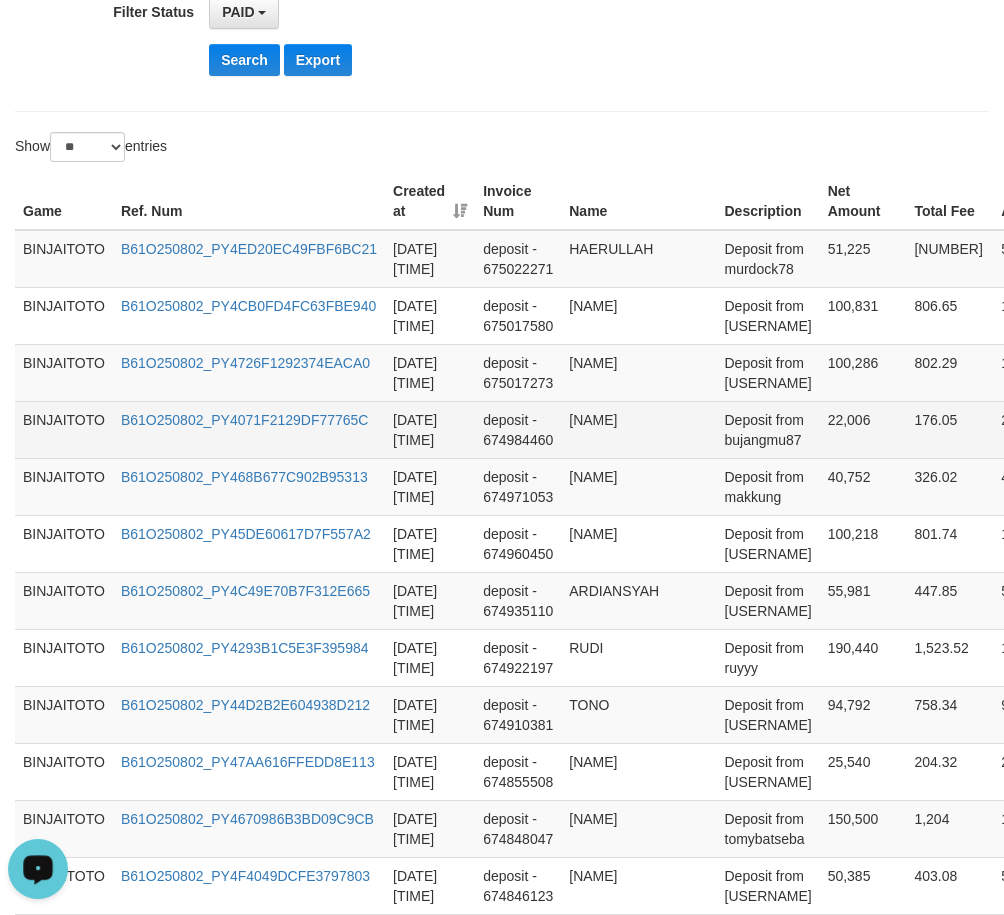 copy on "[NAME]" 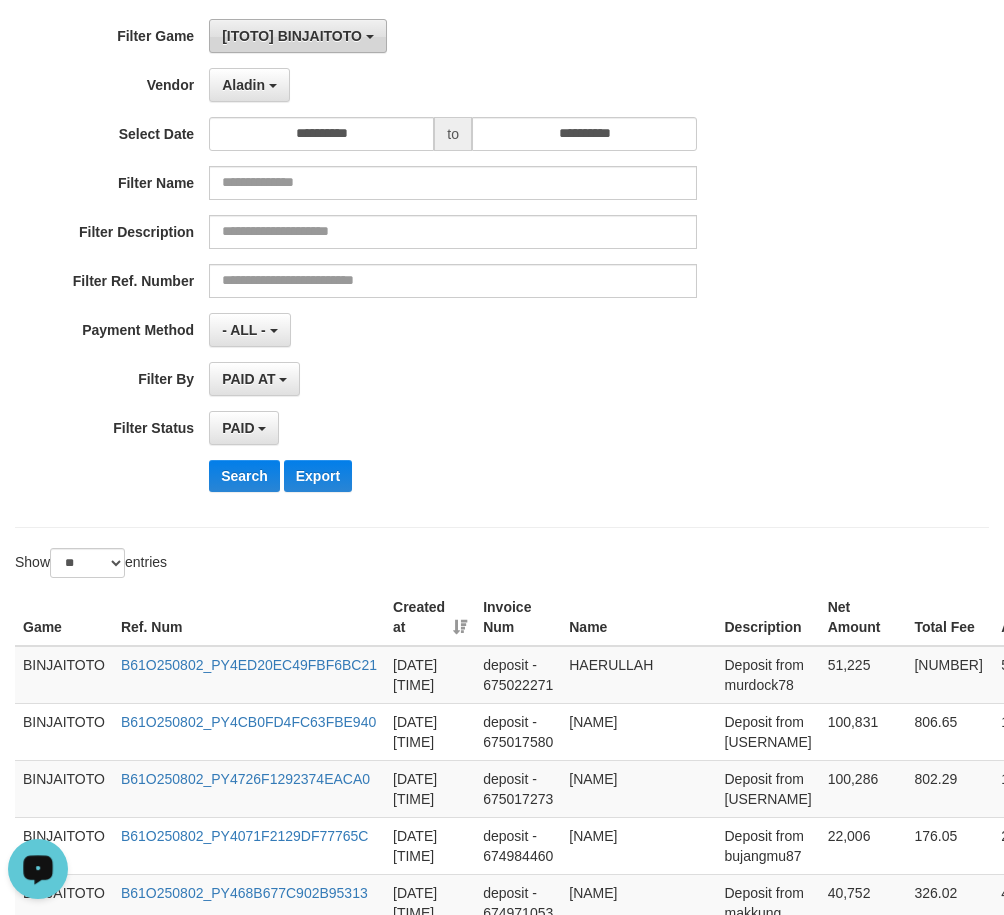 scroll, scrollTop: 100, scrollLeft: 0, axis: vertical 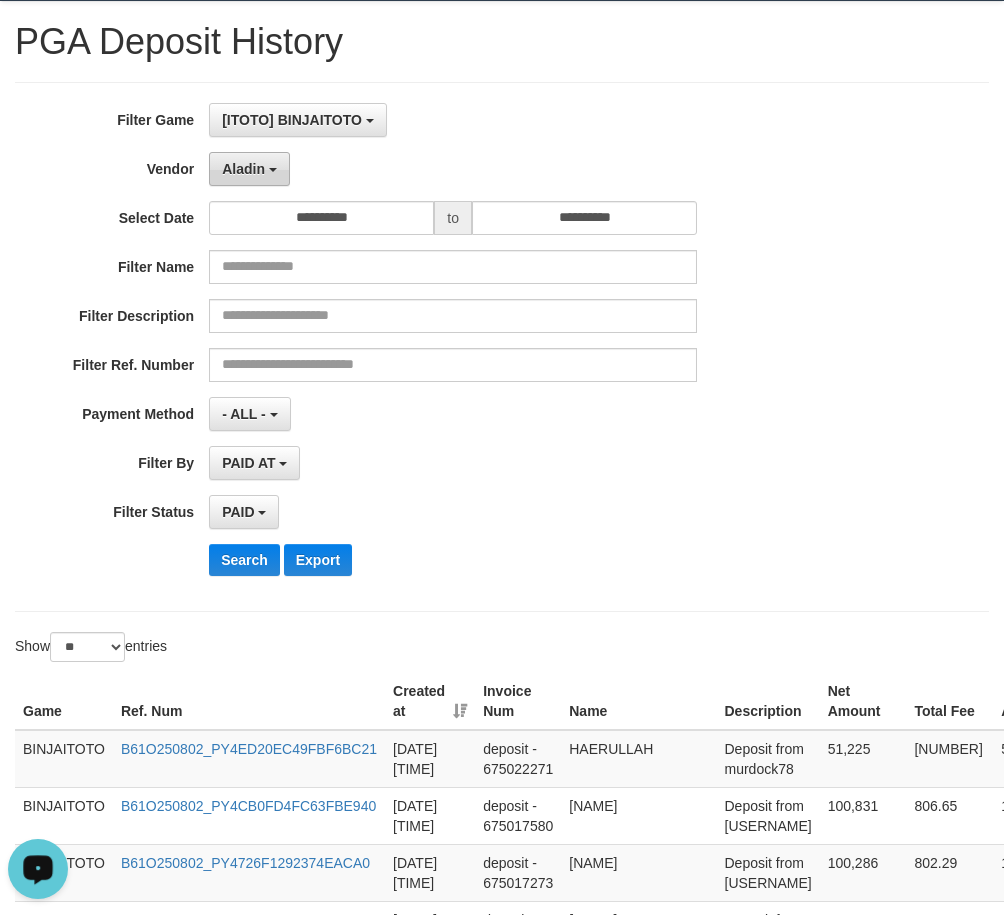 click on "Aladin" at bounding box center (249, 169) 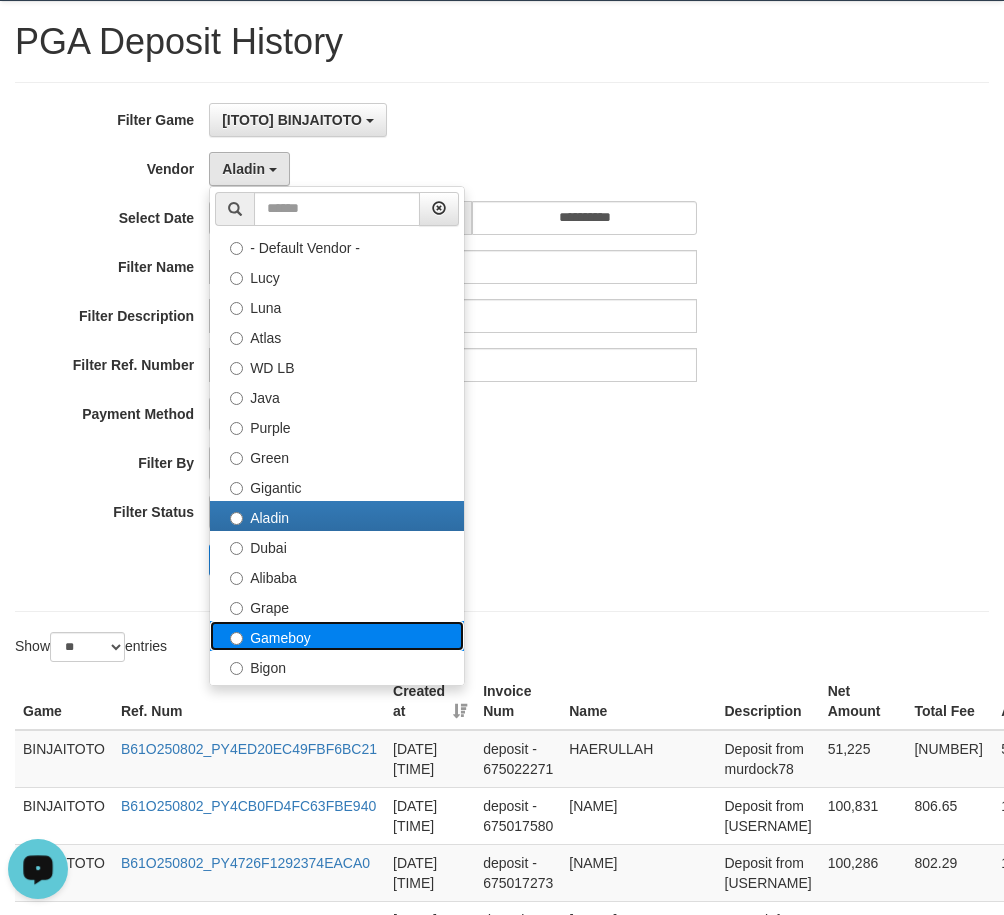 click on "Gameboy" at bounding box center [337, 636] 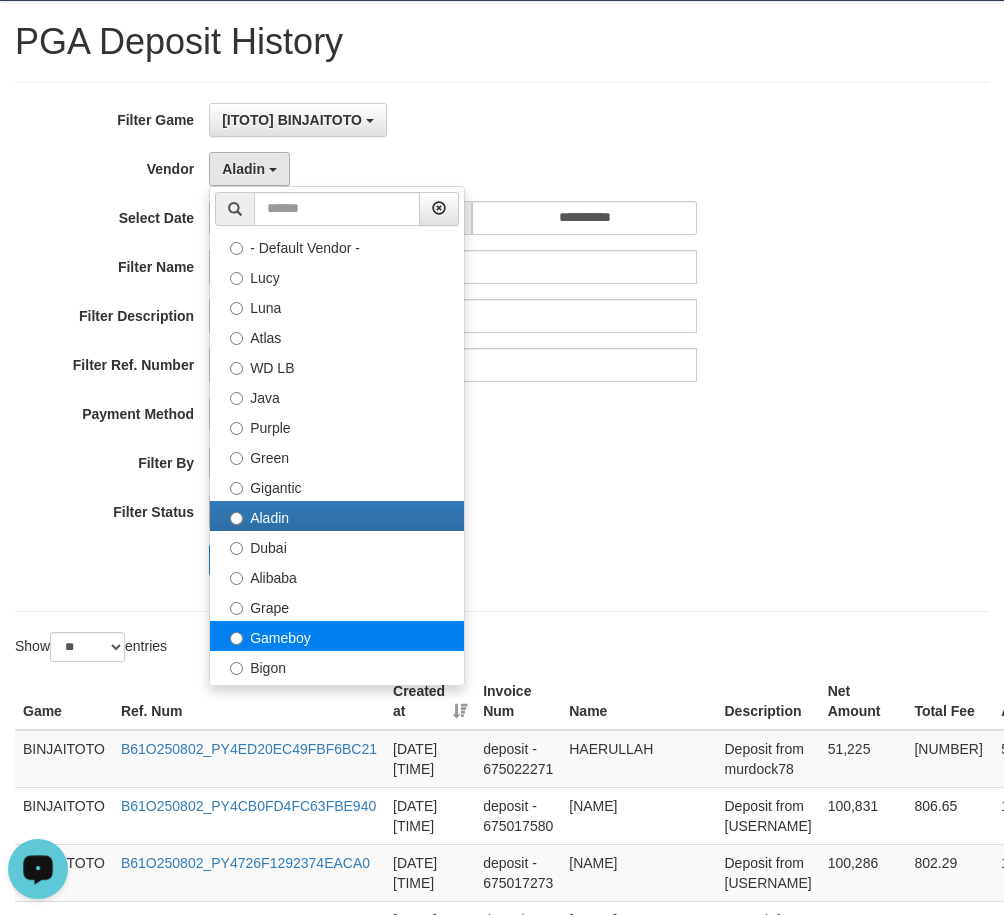 select on "**********" 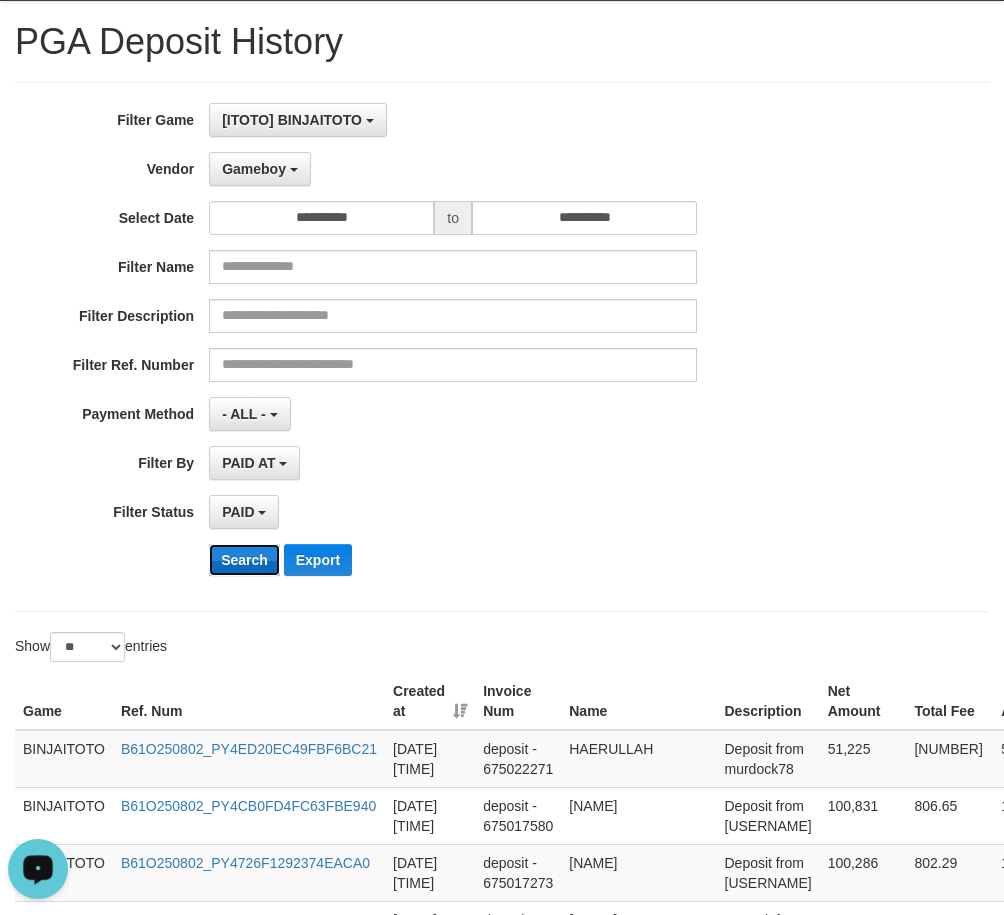 click on "Search" at bounding box center [244, 560] 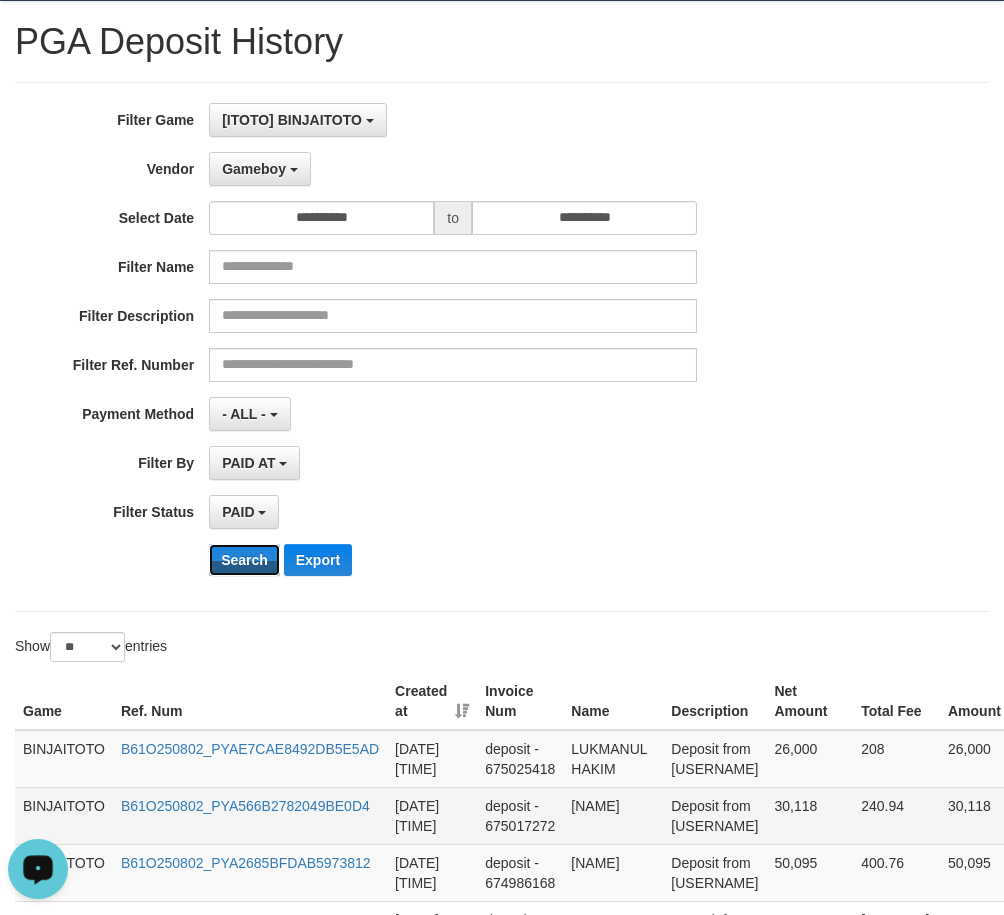 scroll, scrollTop: 300, scrollLeft: 0, axis: vertical 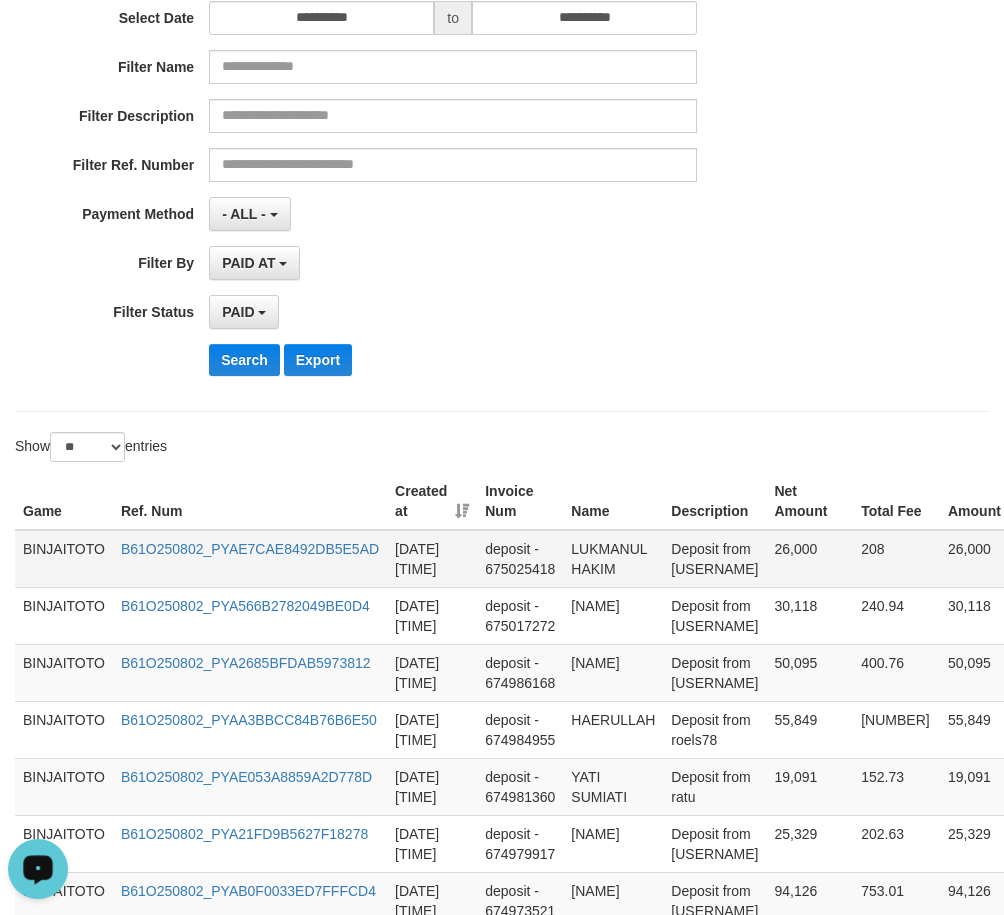 click on "LUKMANUL HAKIM" at bounding box center (613, 559) 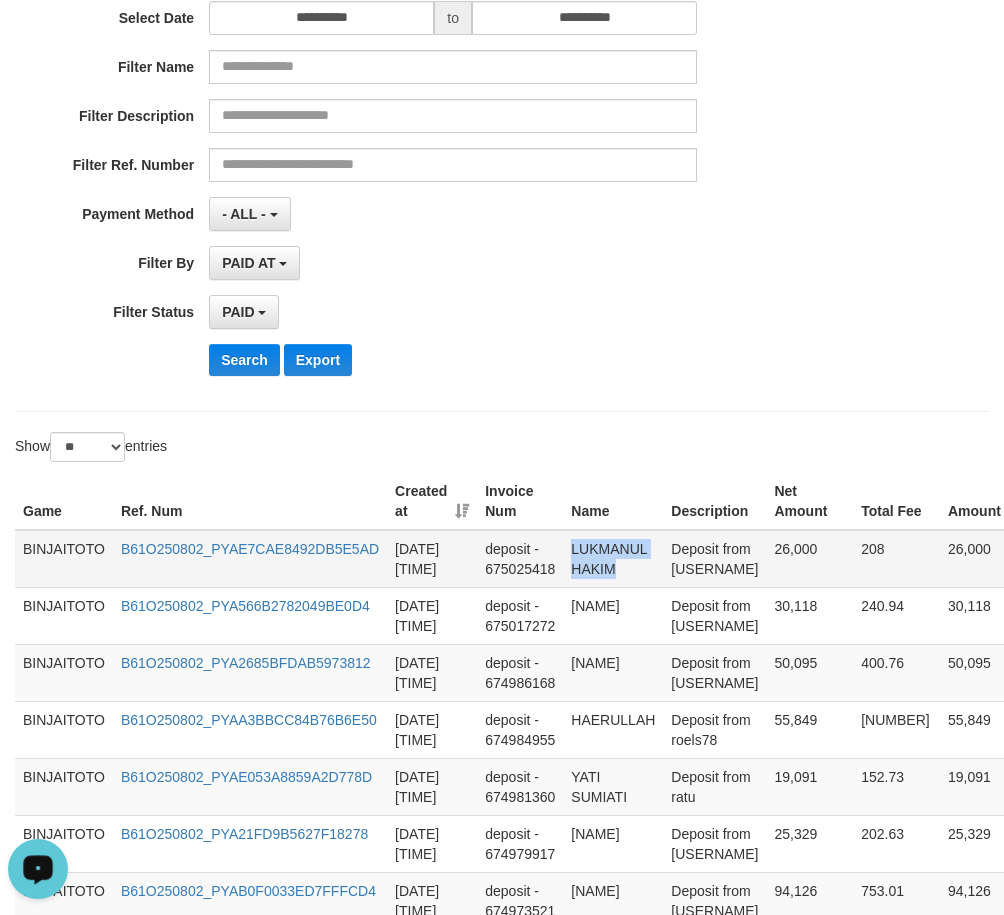 drag, startPoint x: 580, startPoint y: 551, endPoint x: 592, endPoint y: 570, distance: 22.472204 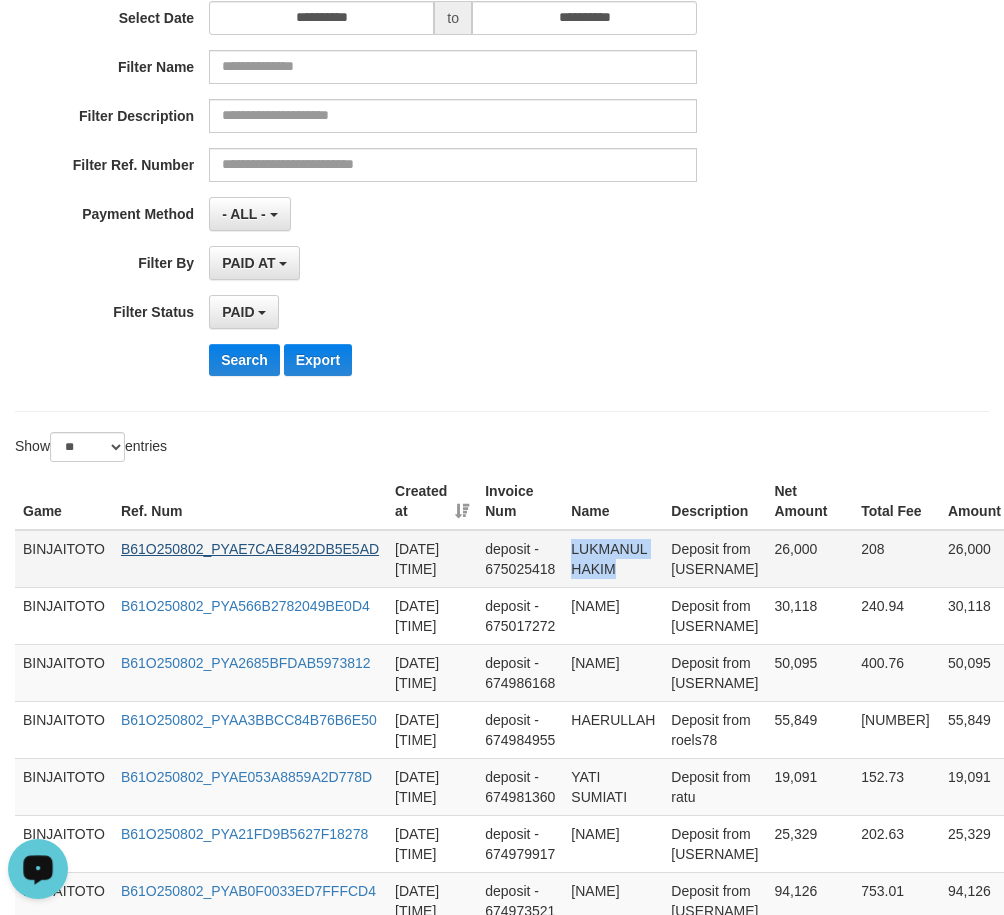 copy on "LUKMANUL HAKIM" 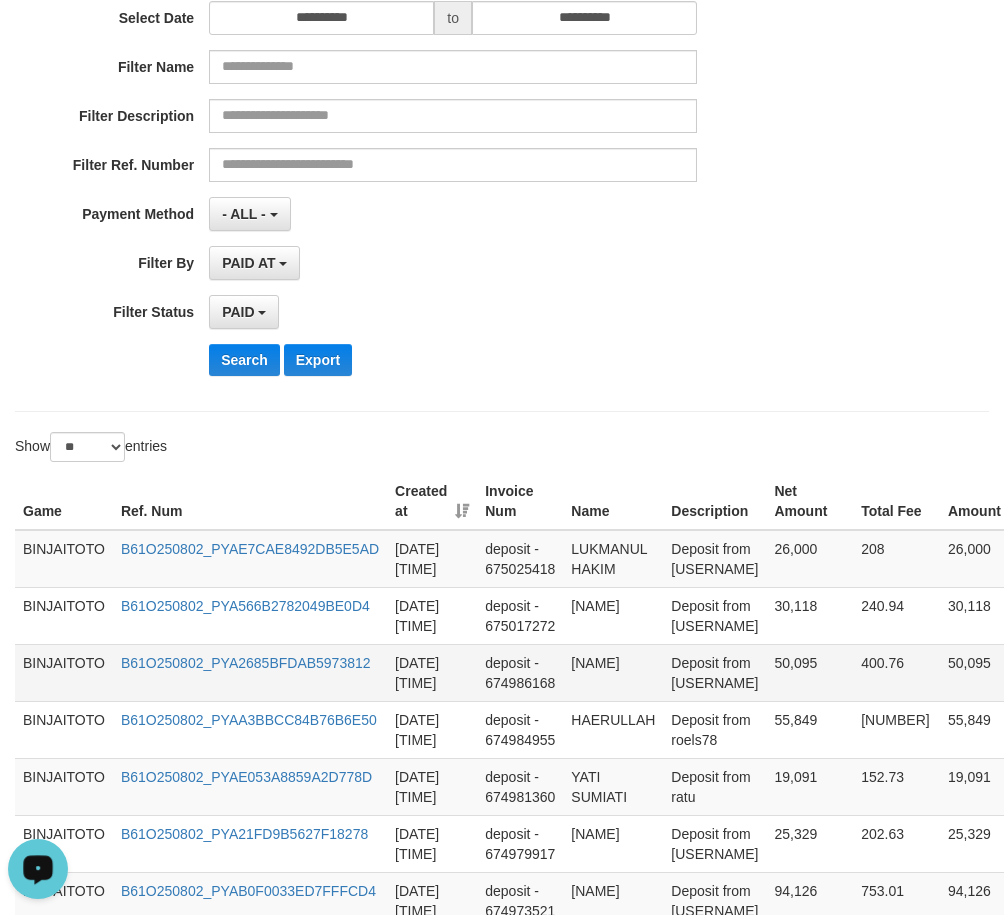 click on "[NAME]" at bounding box center [613, 672] 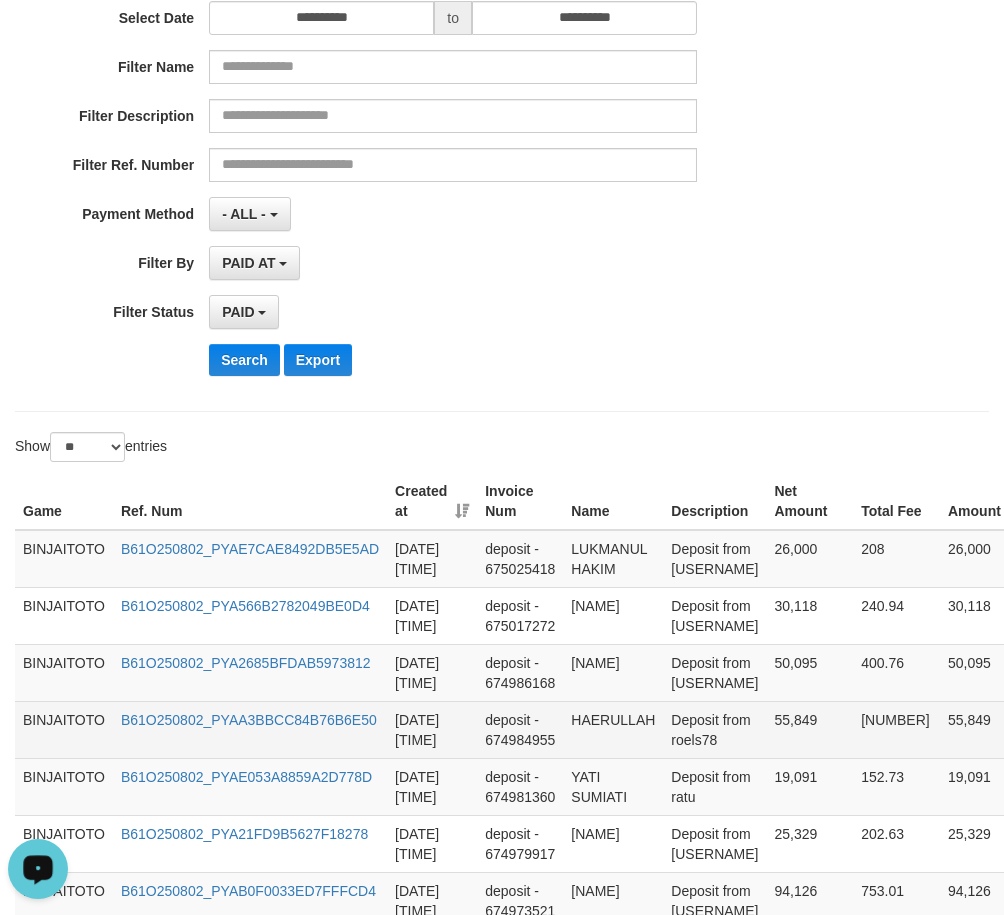 click on "HAERULLAH" at bounding box center [613, 729] 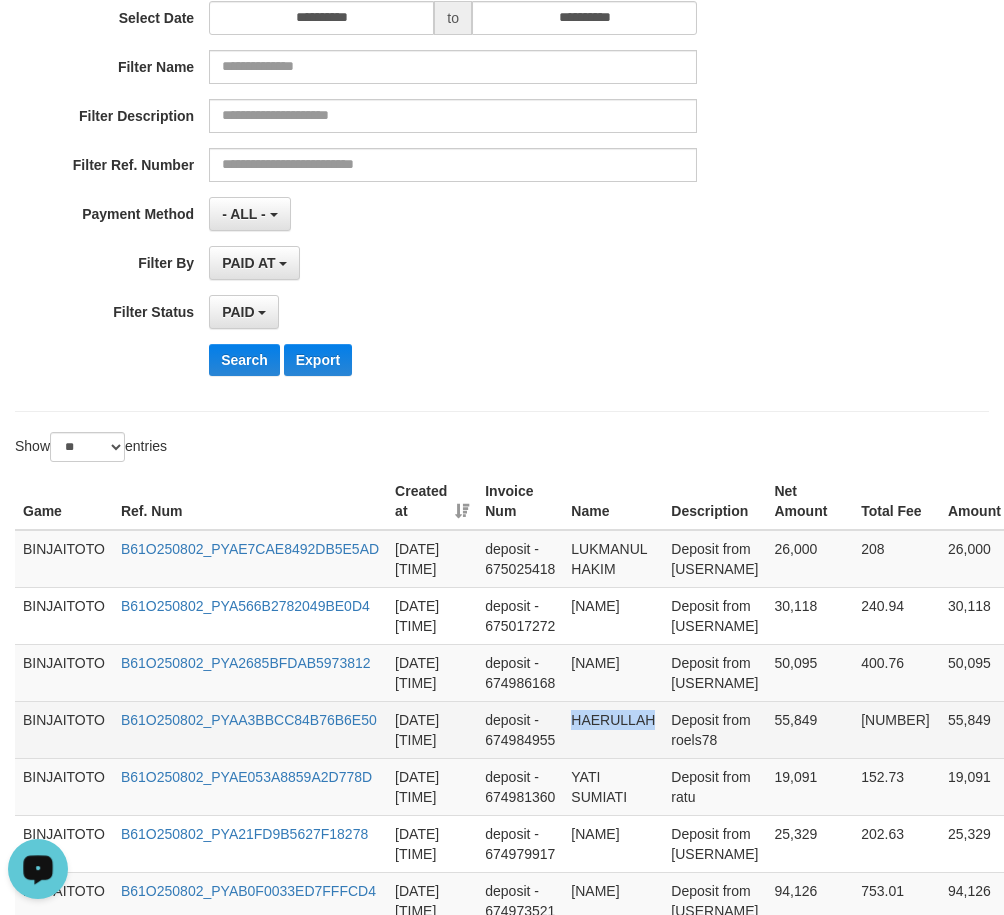click on "HAERULLAH" at bounding box center (613, 729) 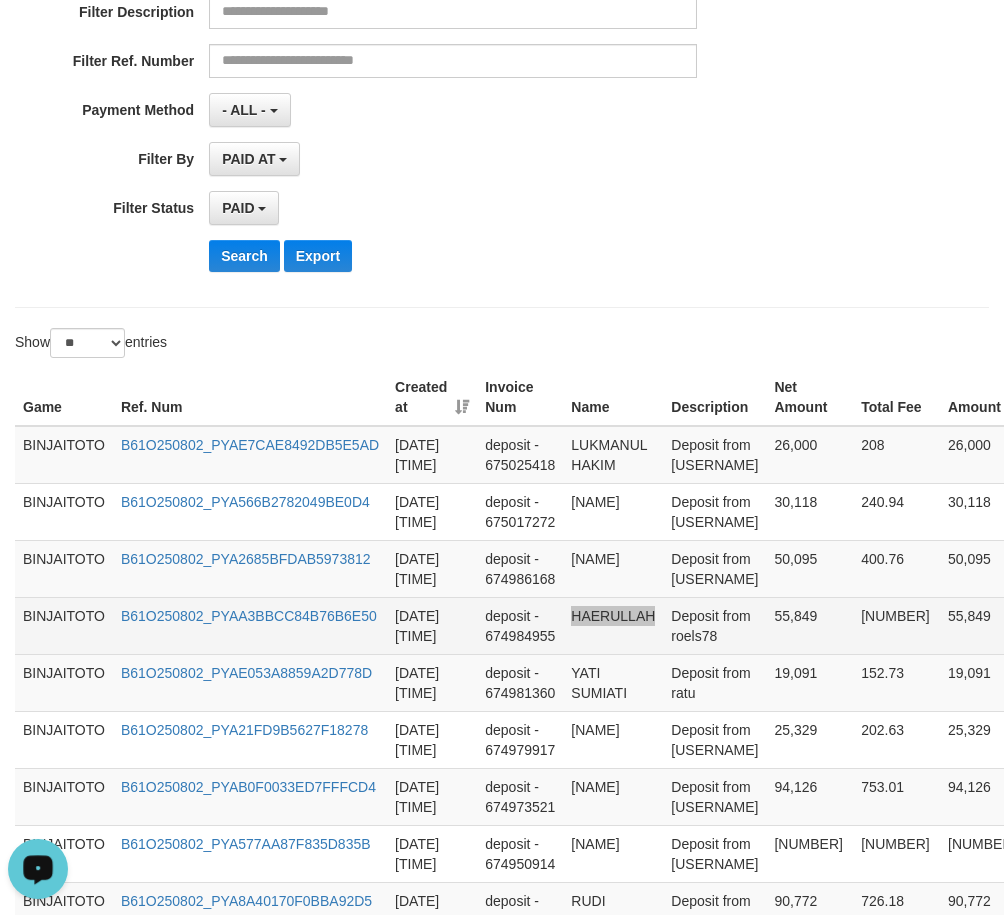 scroll, scrollTop: 500, scrollLeft: 0, axis: vertical 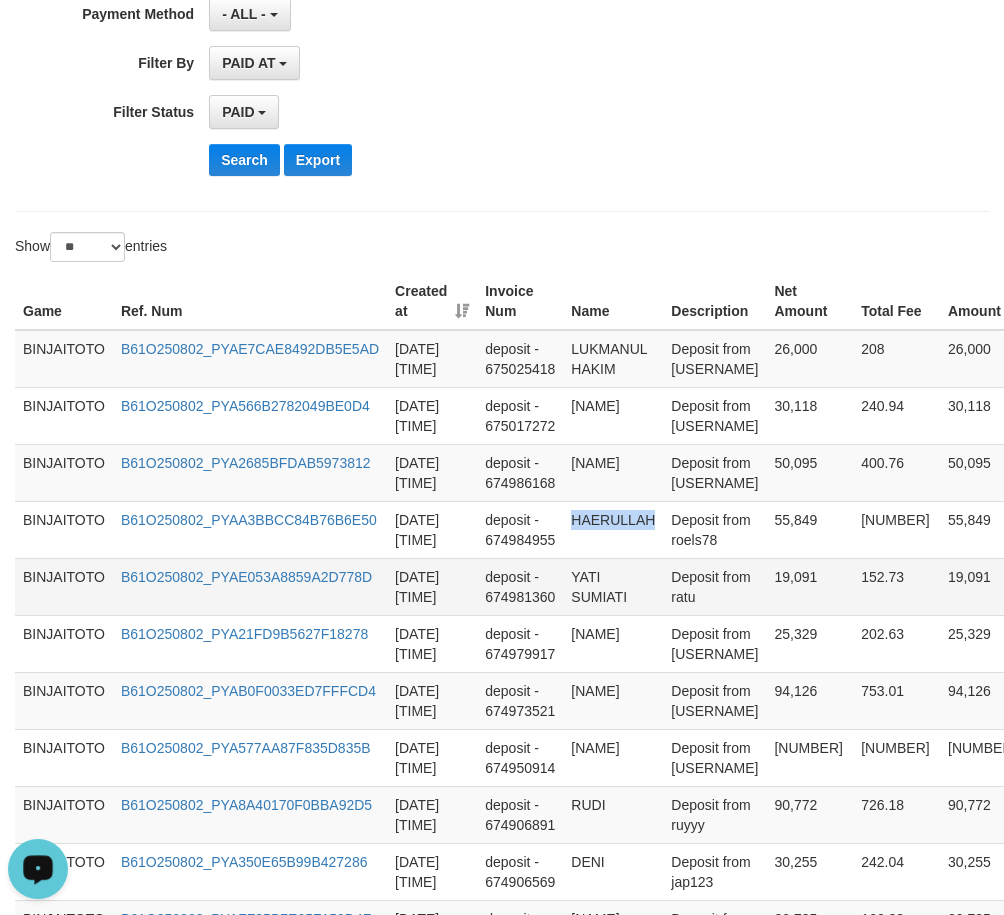 click on "YATI SUMIATI" at bounding box center [613, 586] 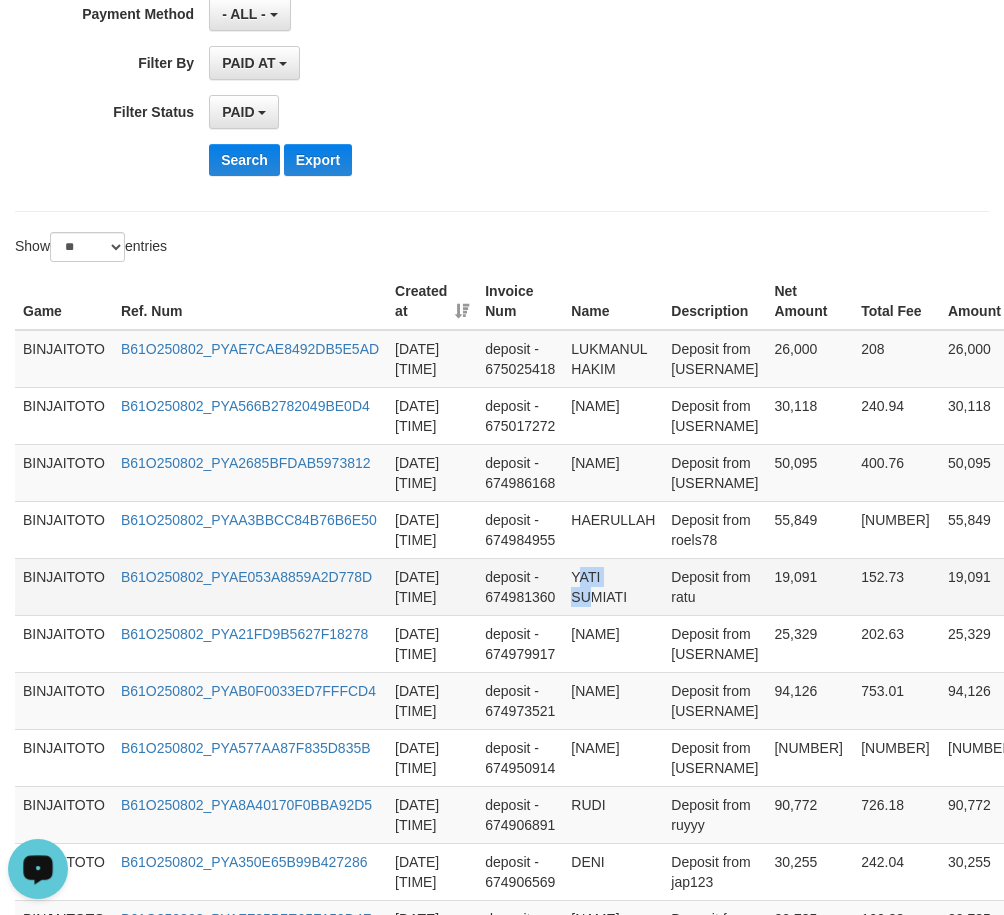 drag, startPoint x: 584, startPoint y: 651, endPoint x: 592, endPoint y: 658, distance: 10.630146 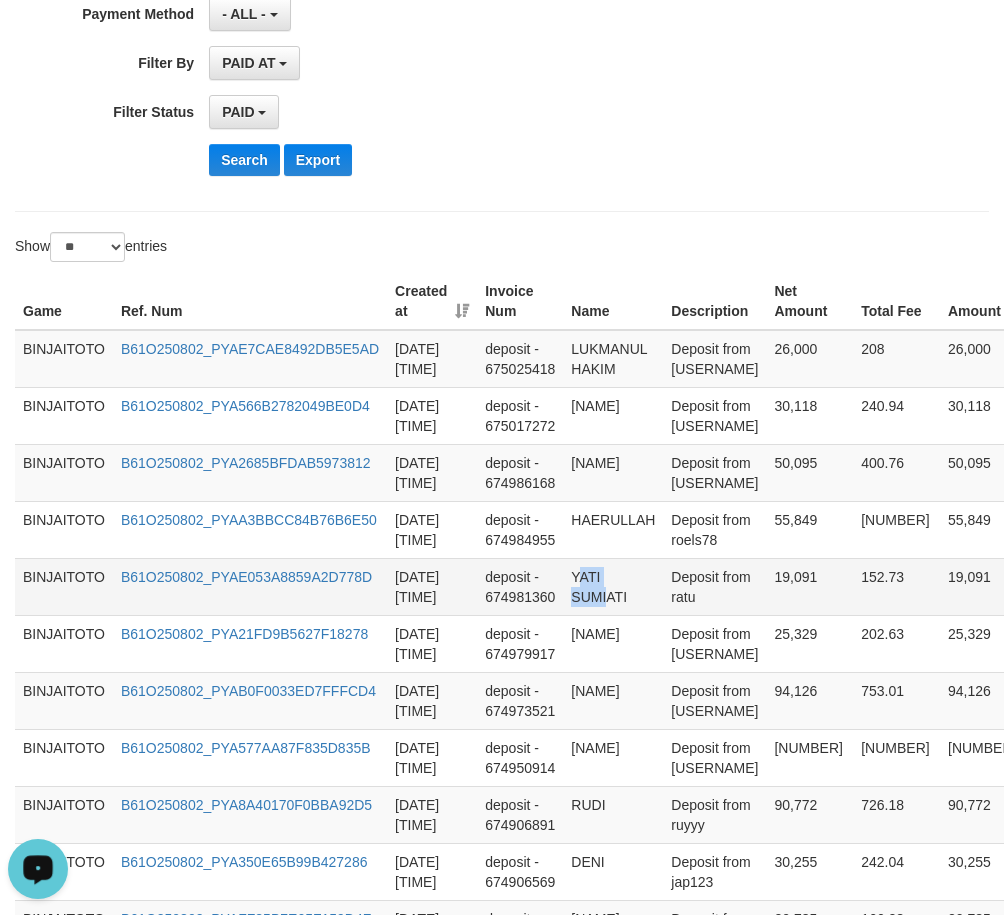 drag, startPoint x: 594, startPoint y: 645, endPoint x: 606, endPoint y: 653, distance: 14.422205 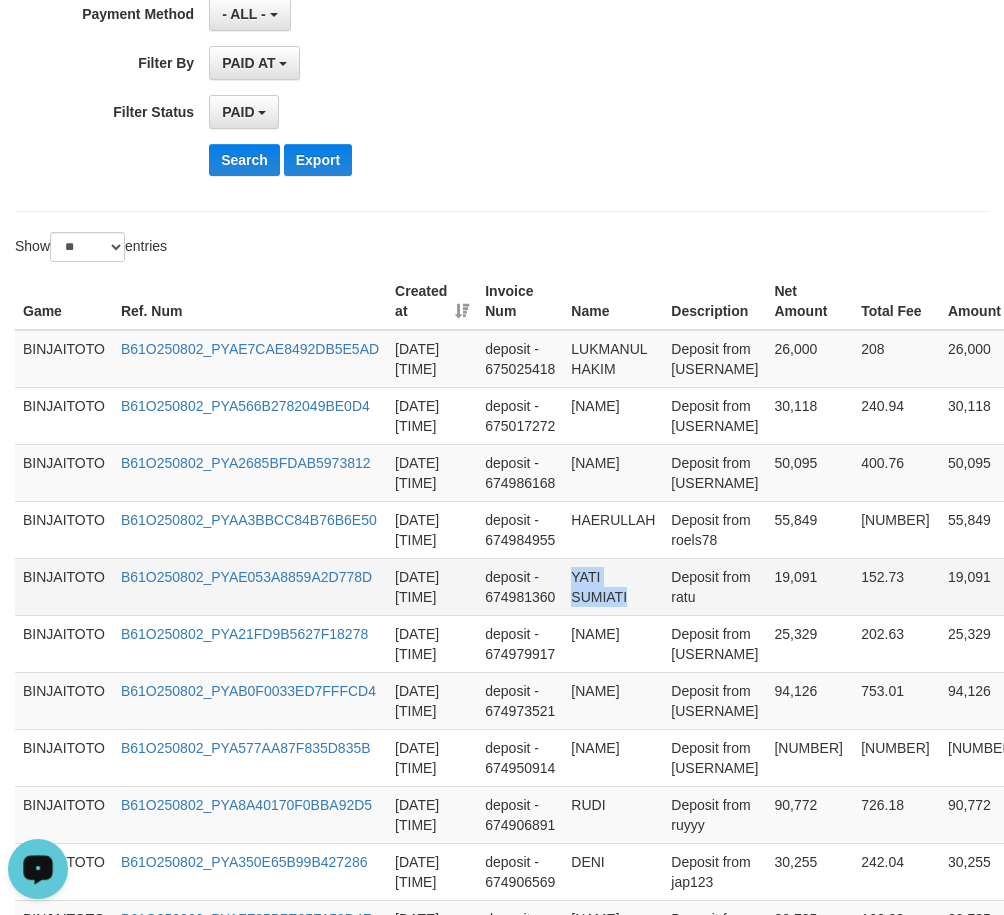 drag, startPoint x: 581, startPoint y: 637, endPoint x: 606, endPoint y: 657, distance: 32.01562 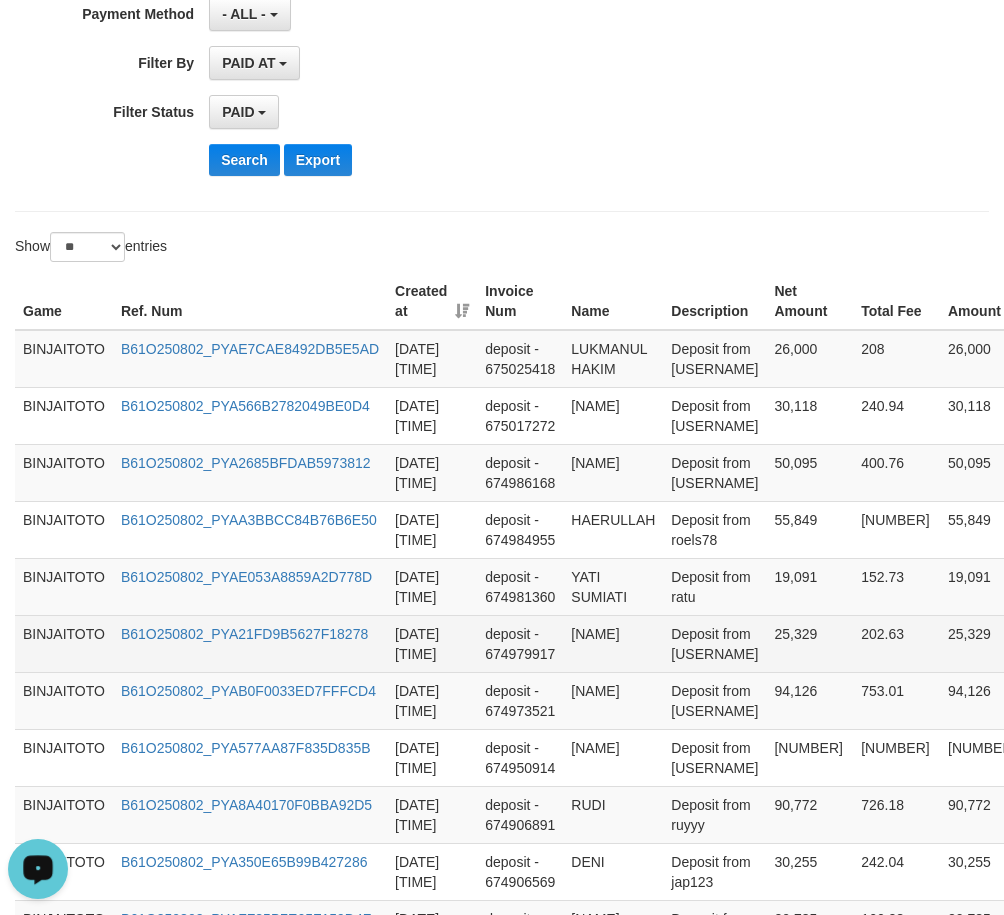 click on "[NAME]" at bounding box center [613, 643] 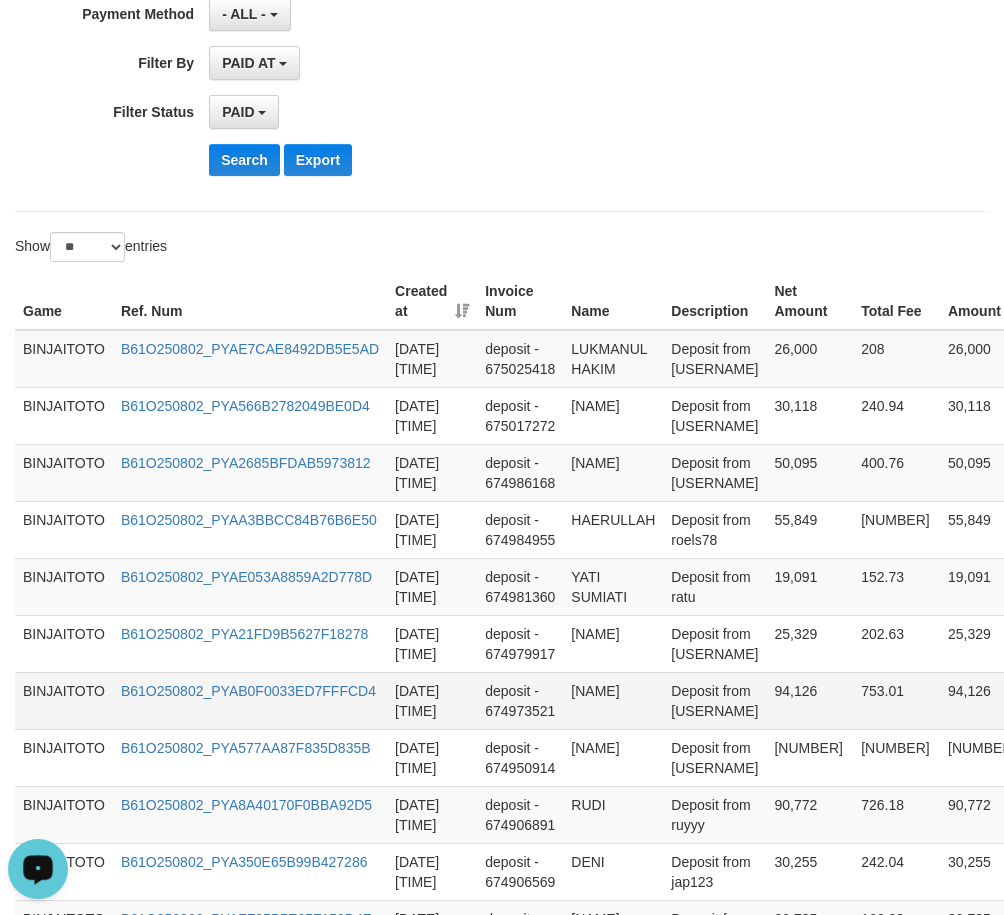 click on "[NAME]" at bounding box center [613, 700] 